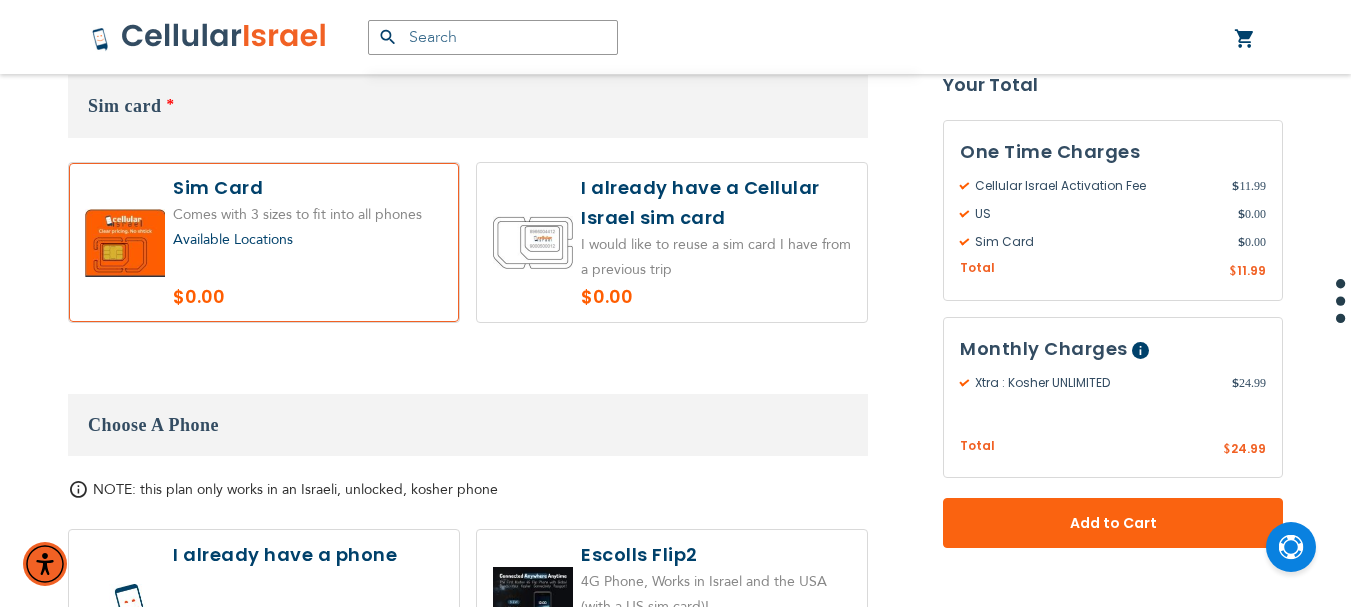 scroll, scrollTop: 1900, scrollLeft: 0, axis: vertical 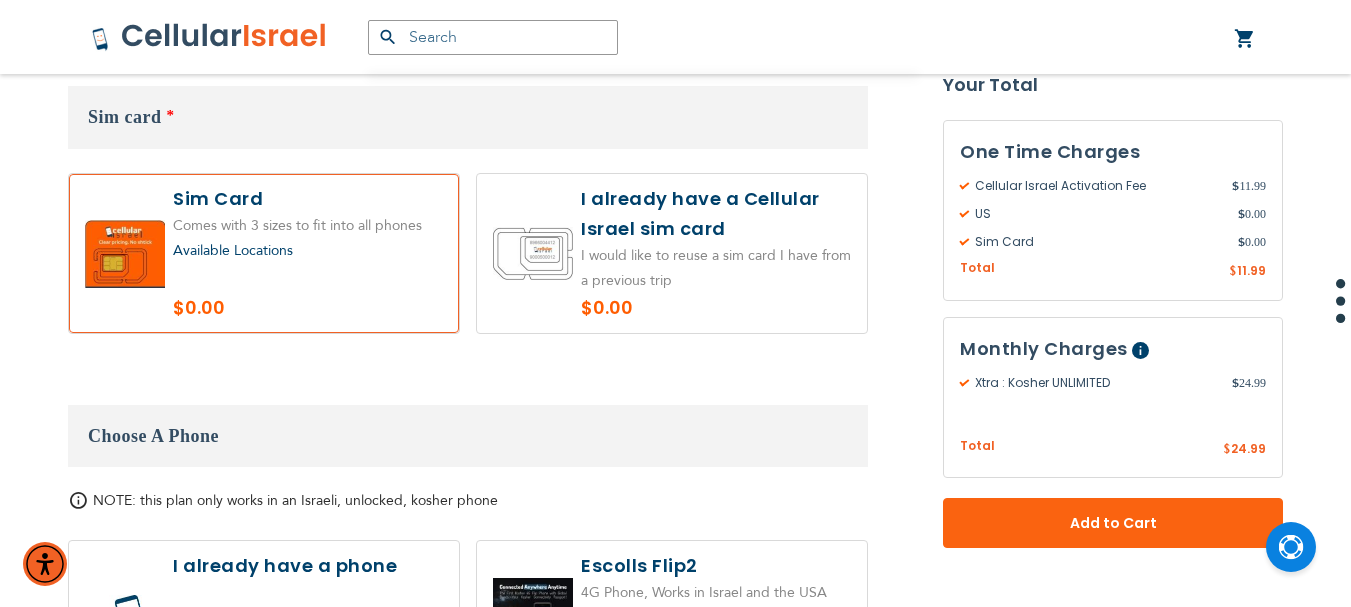 type on "[EMAIL]" 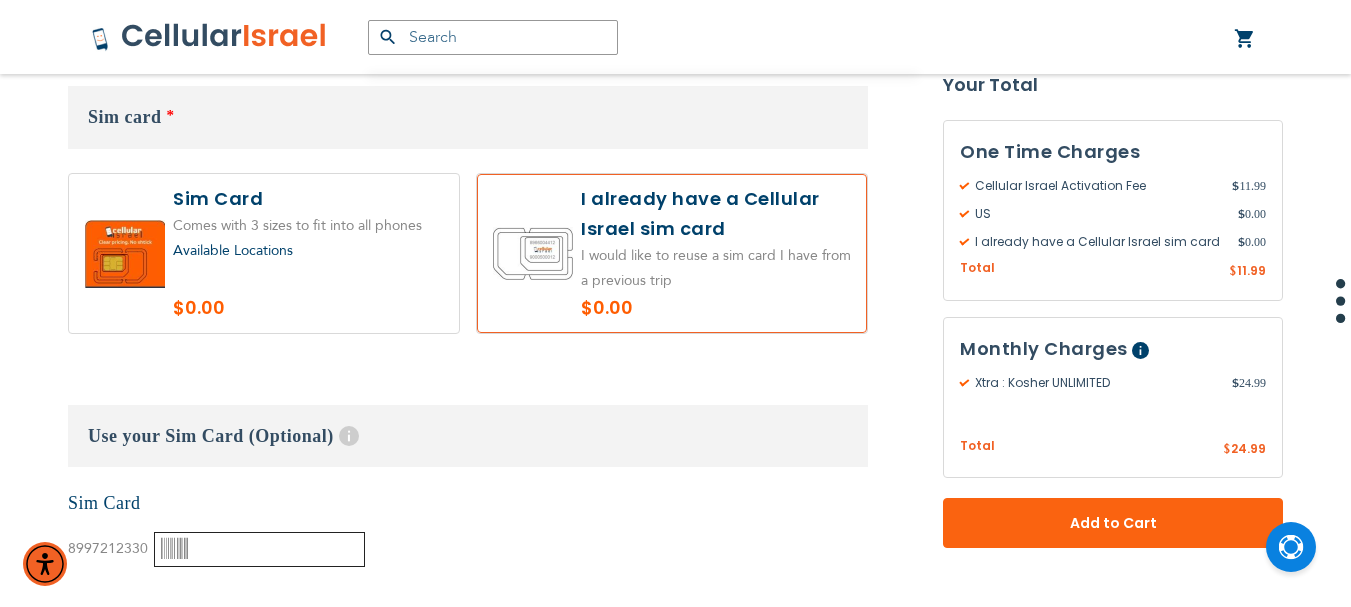click at bounding box center [259, 549] 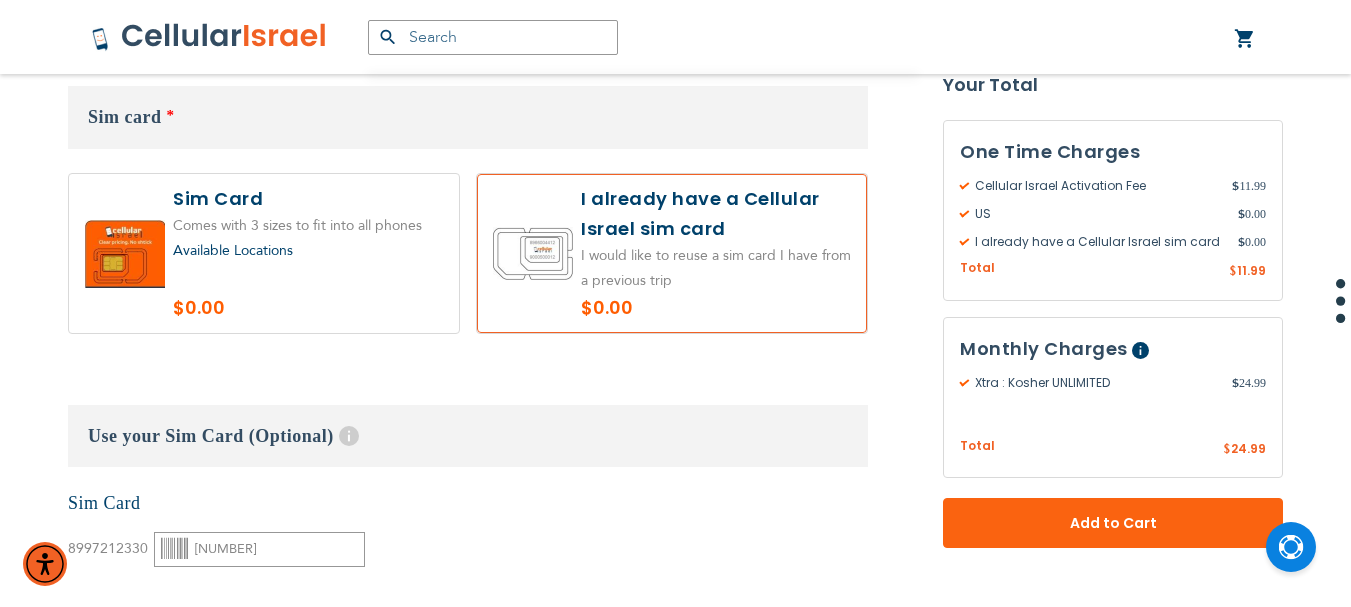 click on "None
Sim Card
[PHONE]" at bounding box center [468, 529] 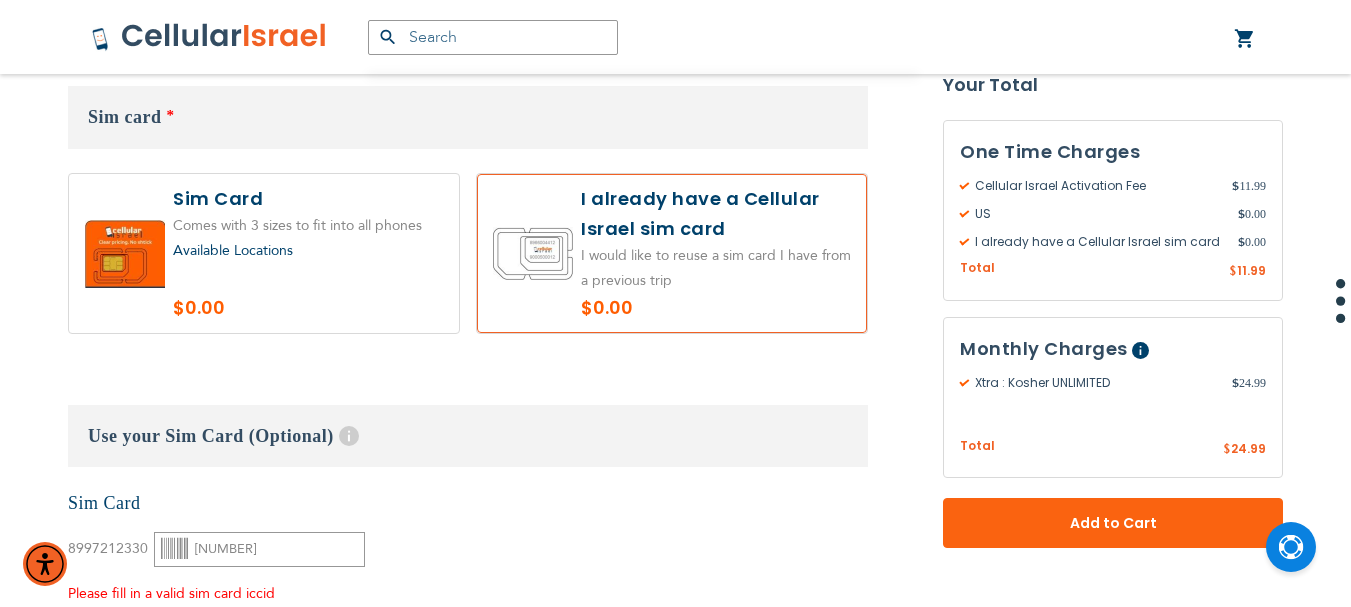 scroll, scrollTop: 2100, scrollLeft: 0, axis: vertical 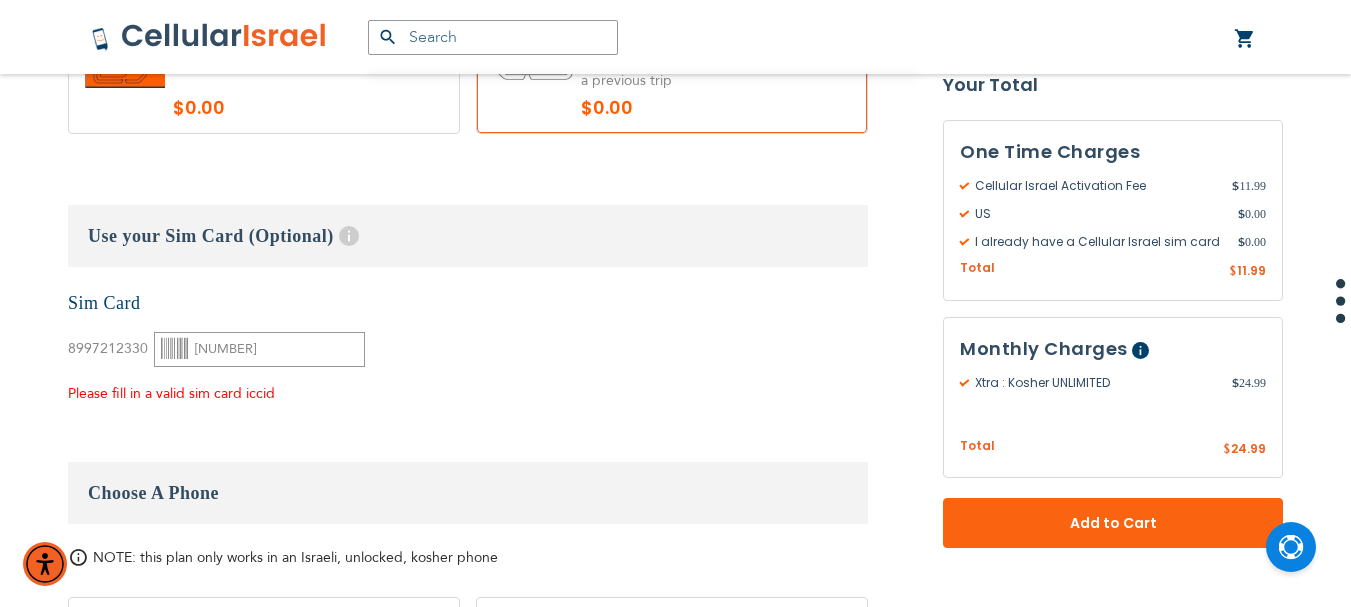 click on "None
Sim Card
[PHONE]" at bounding box center [468, 348] 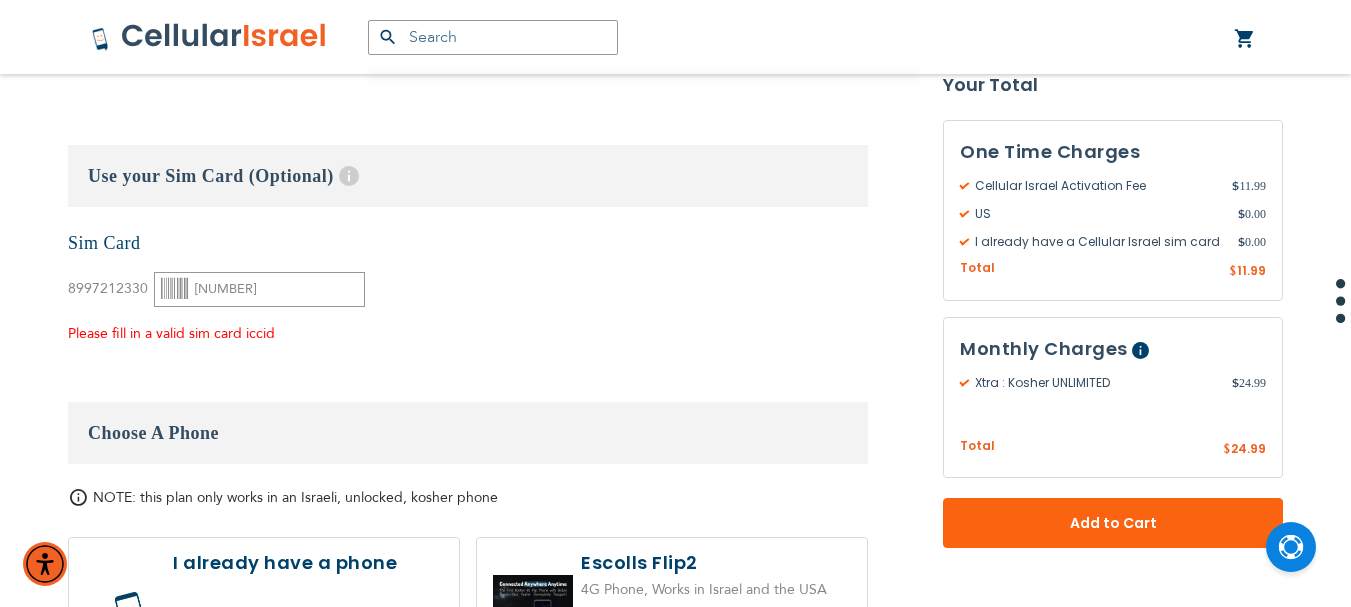 click on "Customize: Xtra : Kosher UNLIMITED
Choose your local number
Help
With our local virtual number service, you can enjoy the convenience of having two phone numbers in one – one Israeli number and one local number for another country of your choice.  Say goodbye to international fees for your friends and family when they call you from abroad.
*[STATE]" at bounding box center (468, 767) 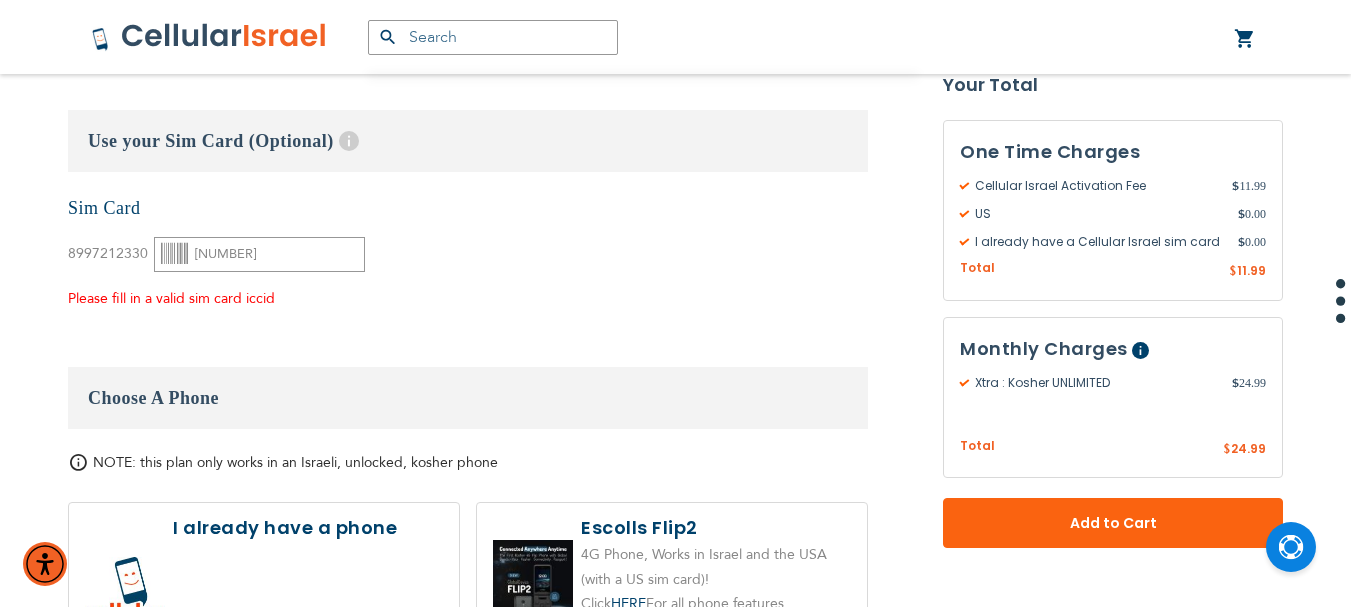 scroll, scrollTop: 2200, scrollLeft: 0, axis: vertical 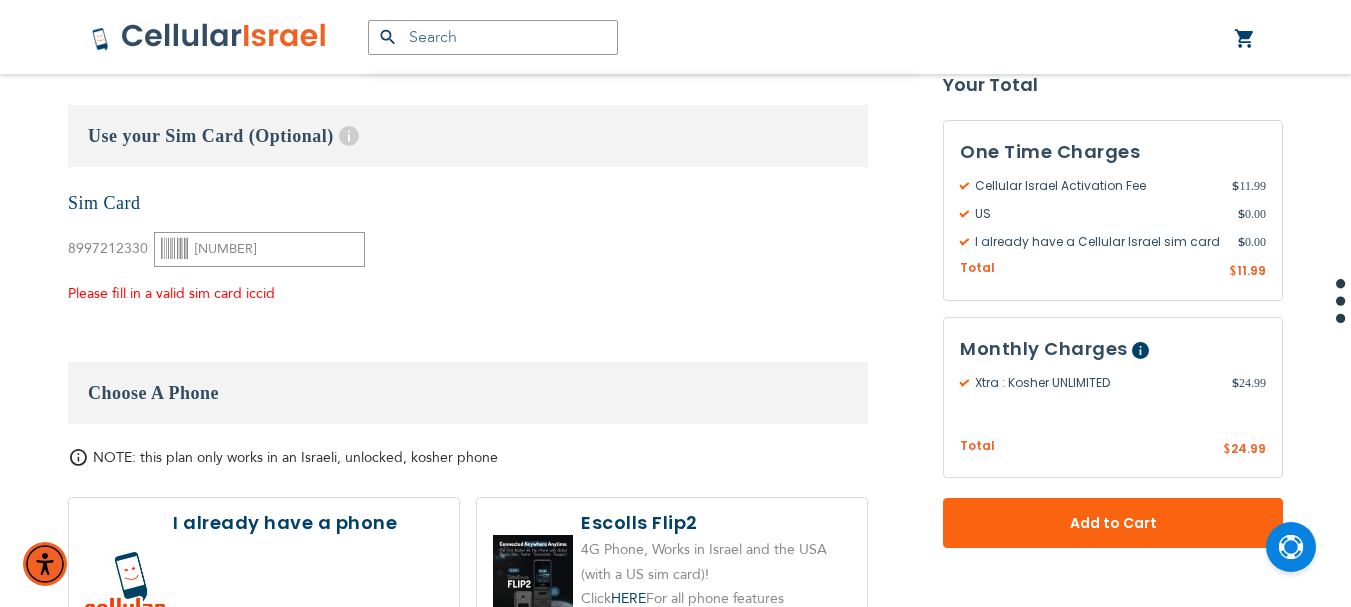 click on "Customize: Xtra : Kosher UNLIMITED
Choose your local number
Help
With our local virtual number service, you can enjoy the convenience of having two phone numbers in one – one Israeli number and one local number for another country of your choice.  Say goodbye to international fees for your friends and family when they call you from abroad.
*[STATE]" at bounding box center (468, 727) 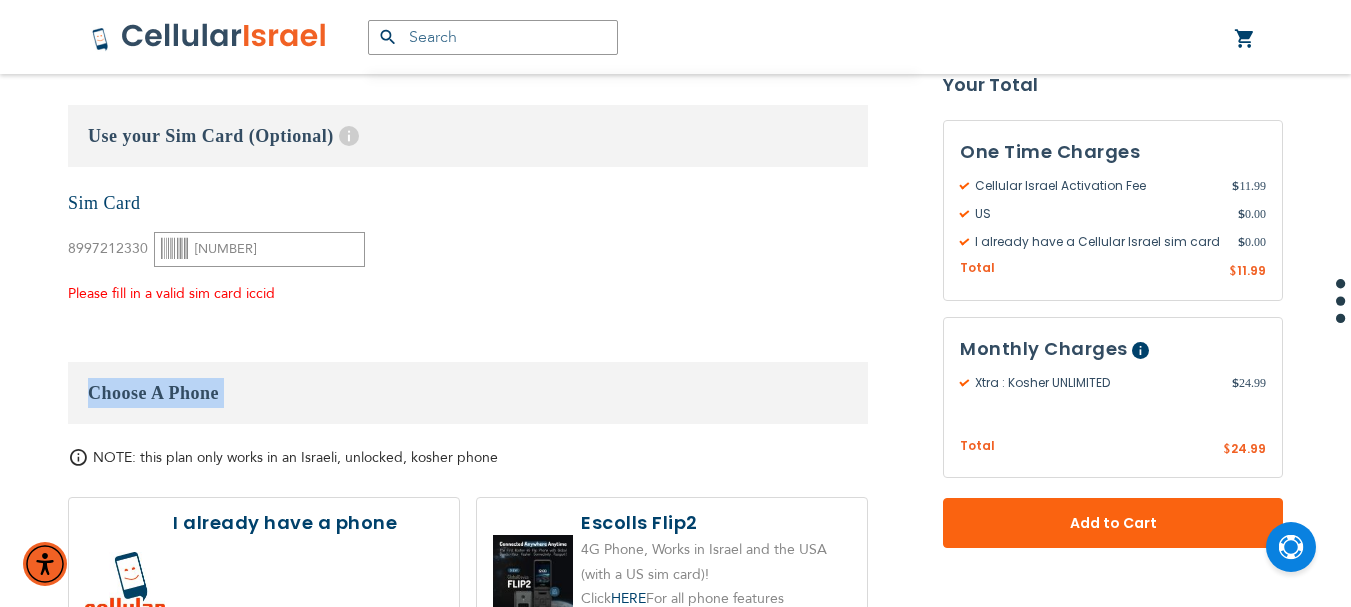 click on "Customize: Xtra : Kosher UNLIMITED
Choose your local number
Help
With our local virtual number service, you can enjoy the convenience of having two phone numbers in one – one Israeli number and one local number for another country of your choice.  Say goodbye to international fees for your friends and family when they call you from abroad.
*[STATE]" at bounding box center (468, 727) 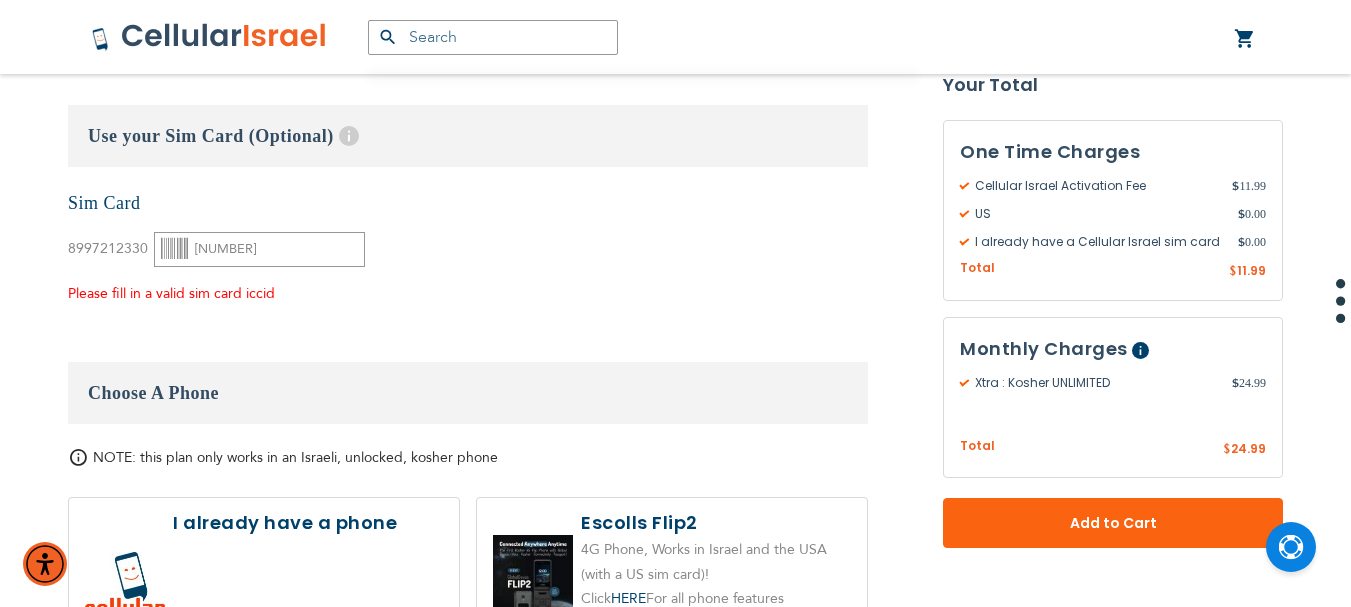click on "Please fill in a valid sim card iccid" at bounding box center [216, 294] 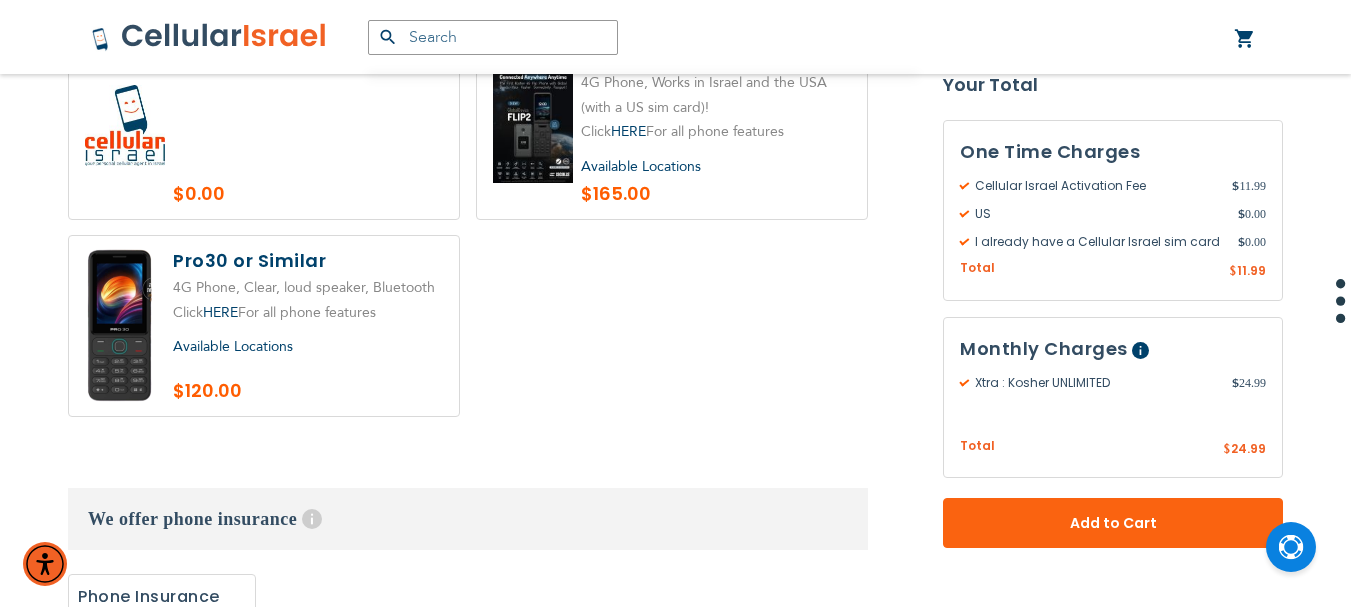 scroll, scrollTop: 2700, scrollLeft: 0, axis: vertical 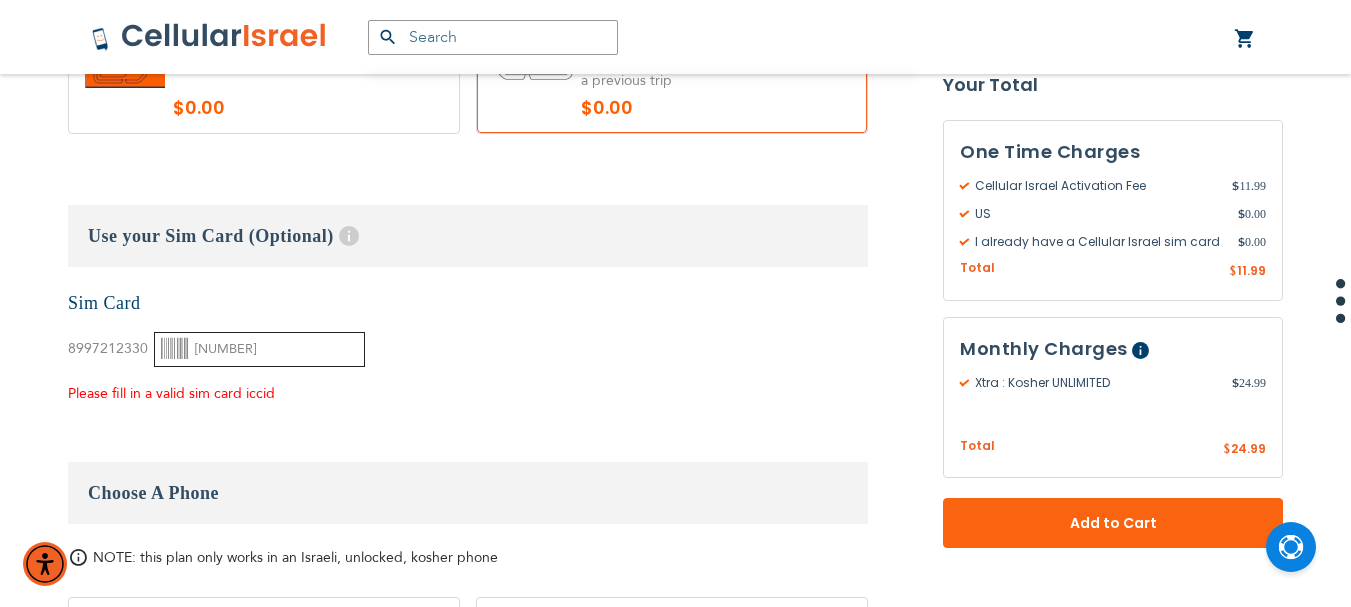 click on "[NUMBER]" at bounding box center [259, 349] 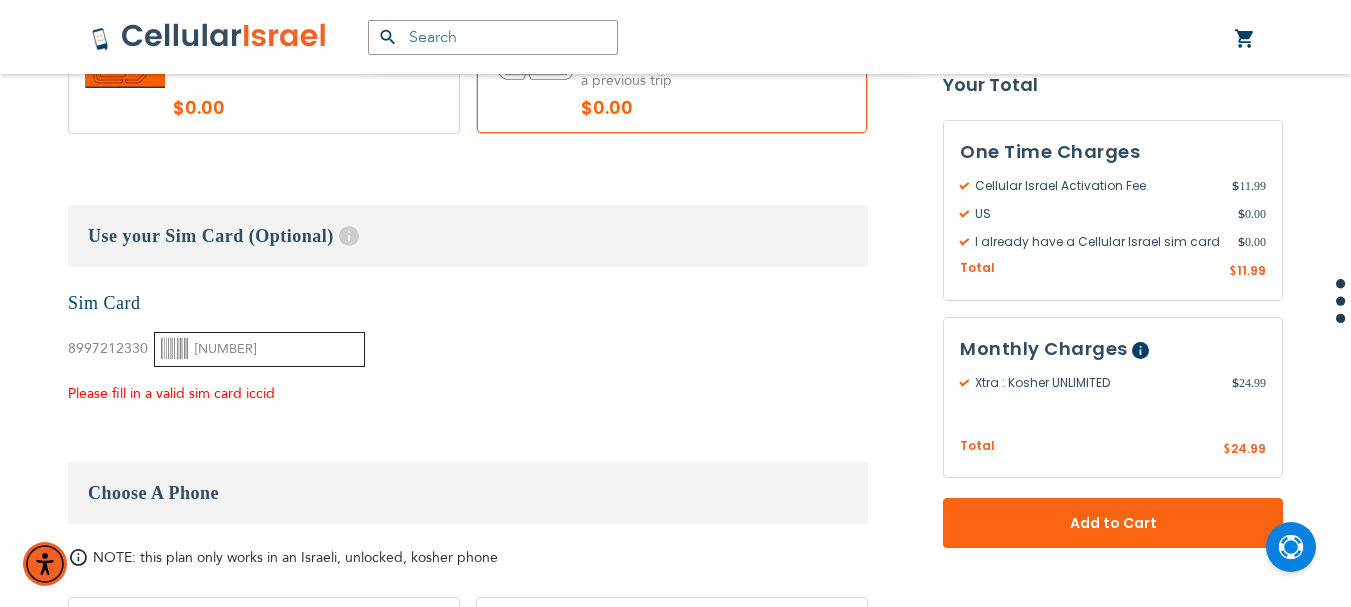 type on "[NUMBER]" 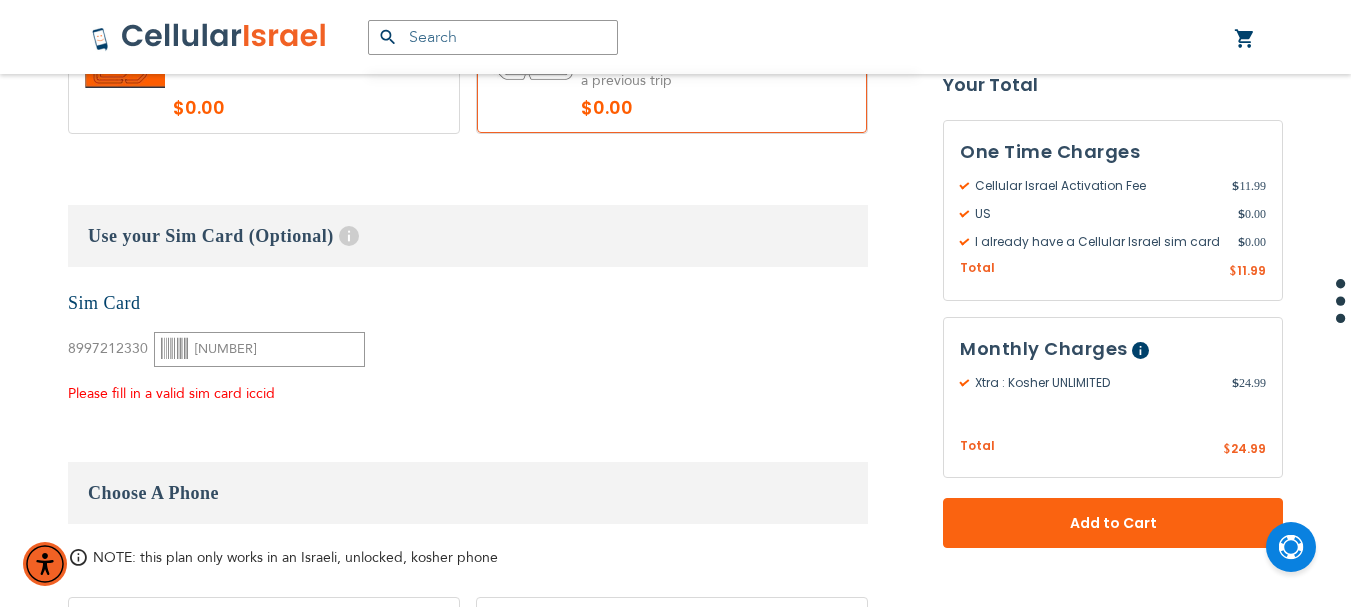 click on "Please fill in a valid sim card iccid" at bounding box center [216, 394] 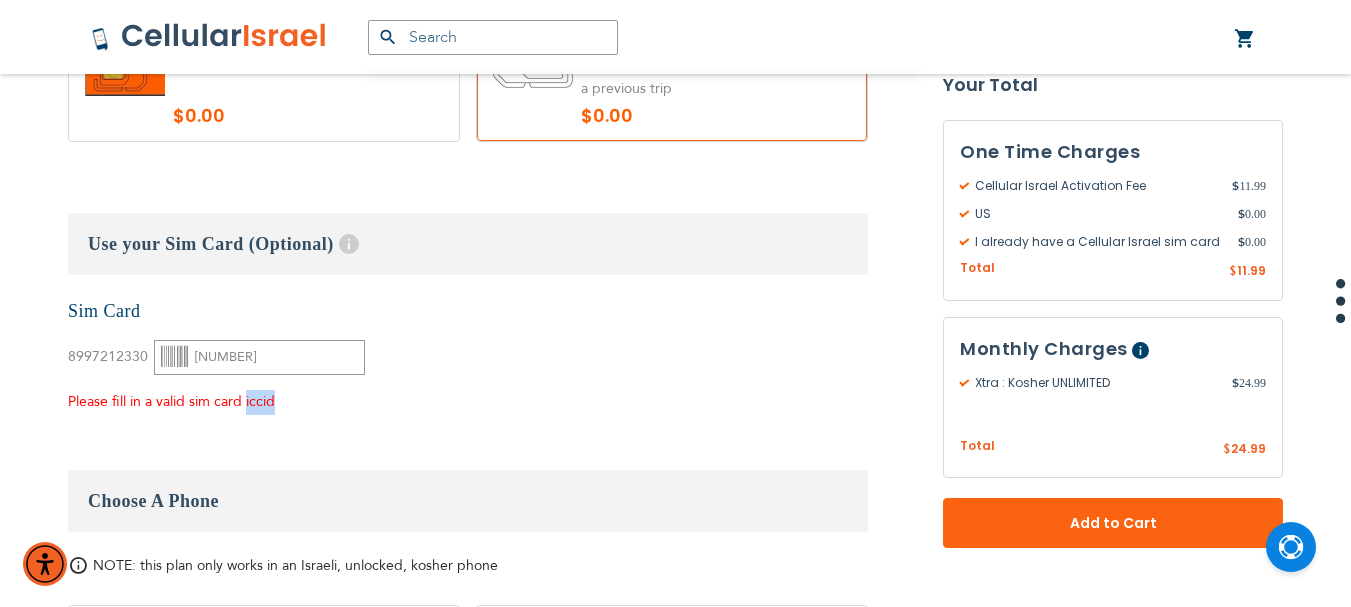scroll, scrollTop: 2100, scrollLeft: 0, axis: vertical 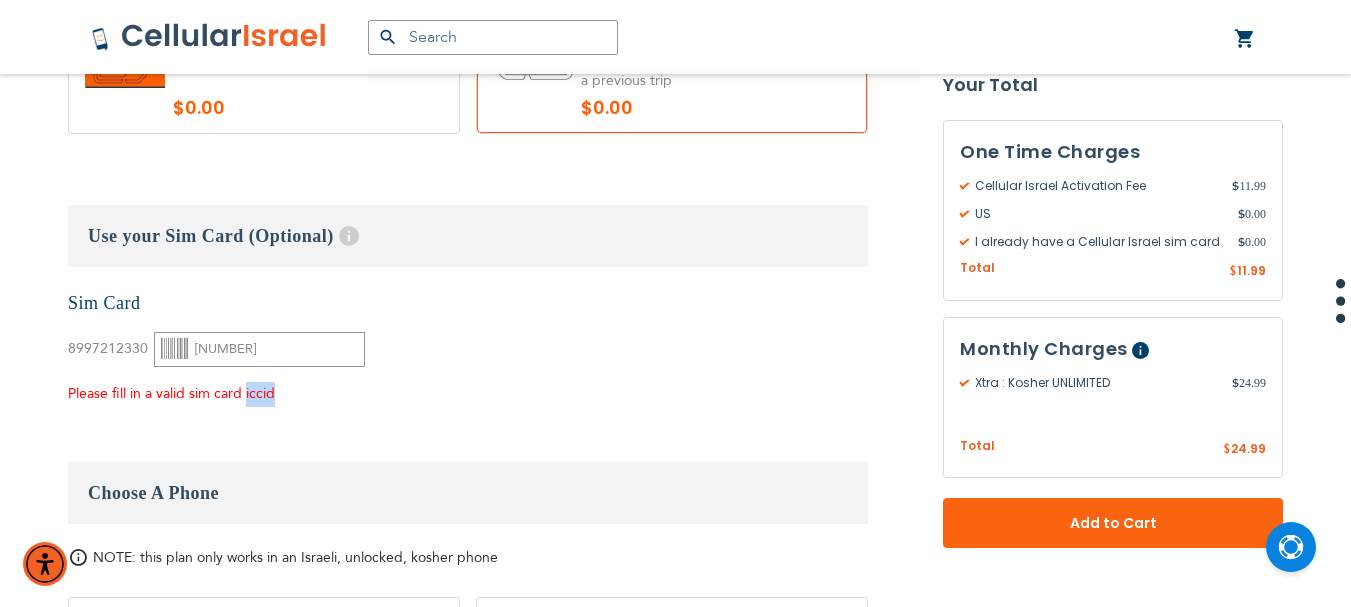 click on "Please fill in a valid sim card iccid" at bounding box center (216, 394) 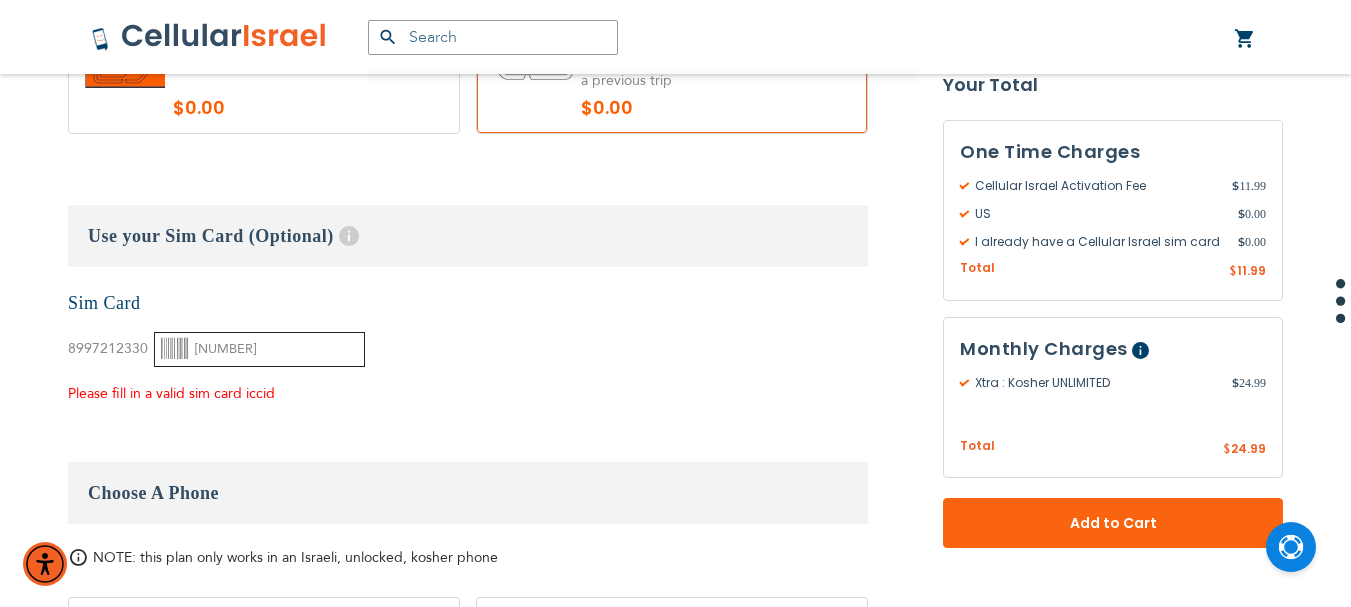 drag, startPoint x: 214, startPoint y: 350, endPoint x: 243, endPoint y: 352, distance: 29.068884 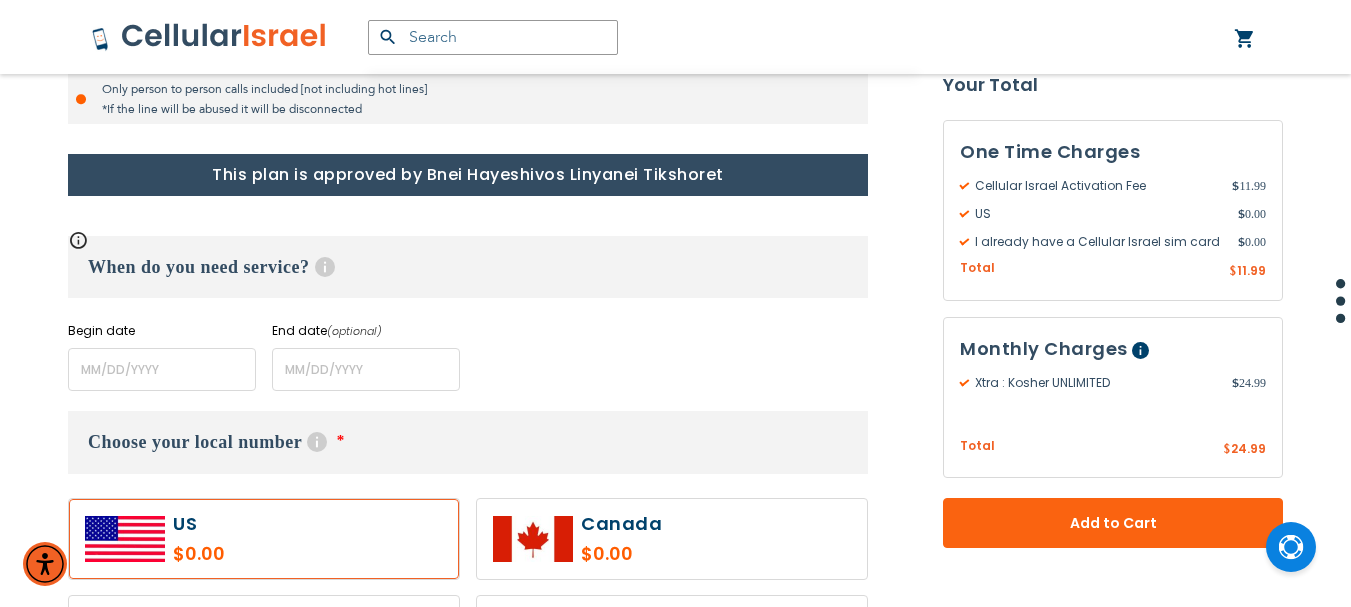 scroll, scrollTop: 700, scrollLeft: 0, axis: vertical 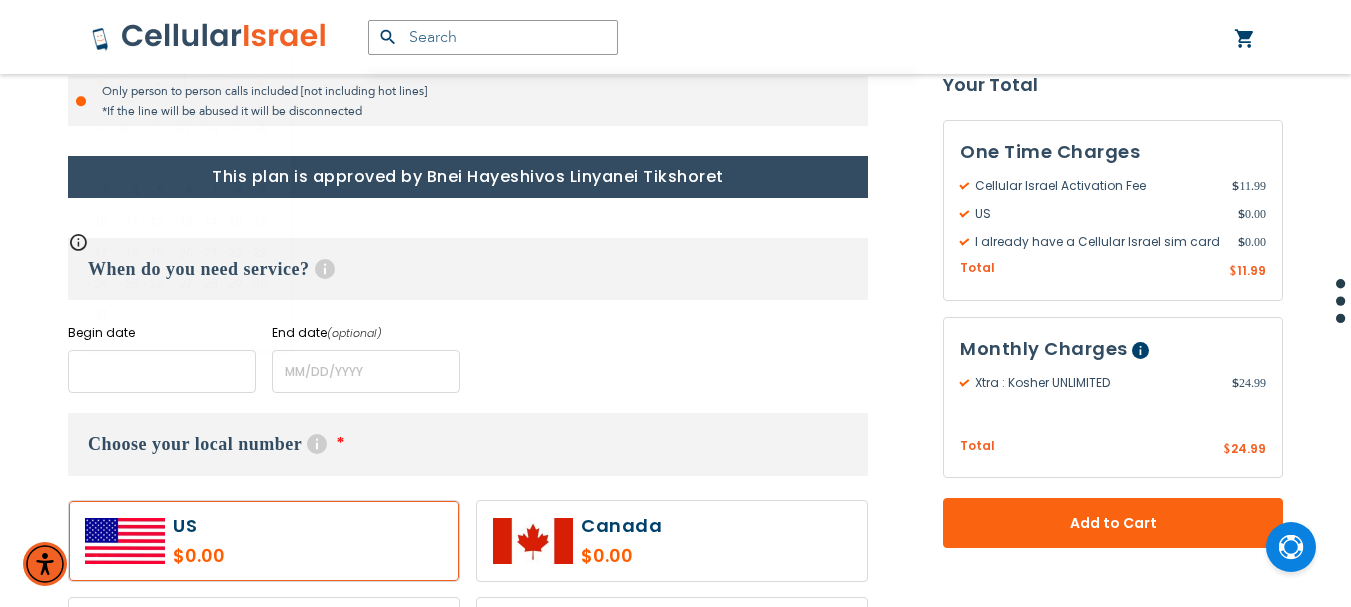 click at bounding box center (162, 371) 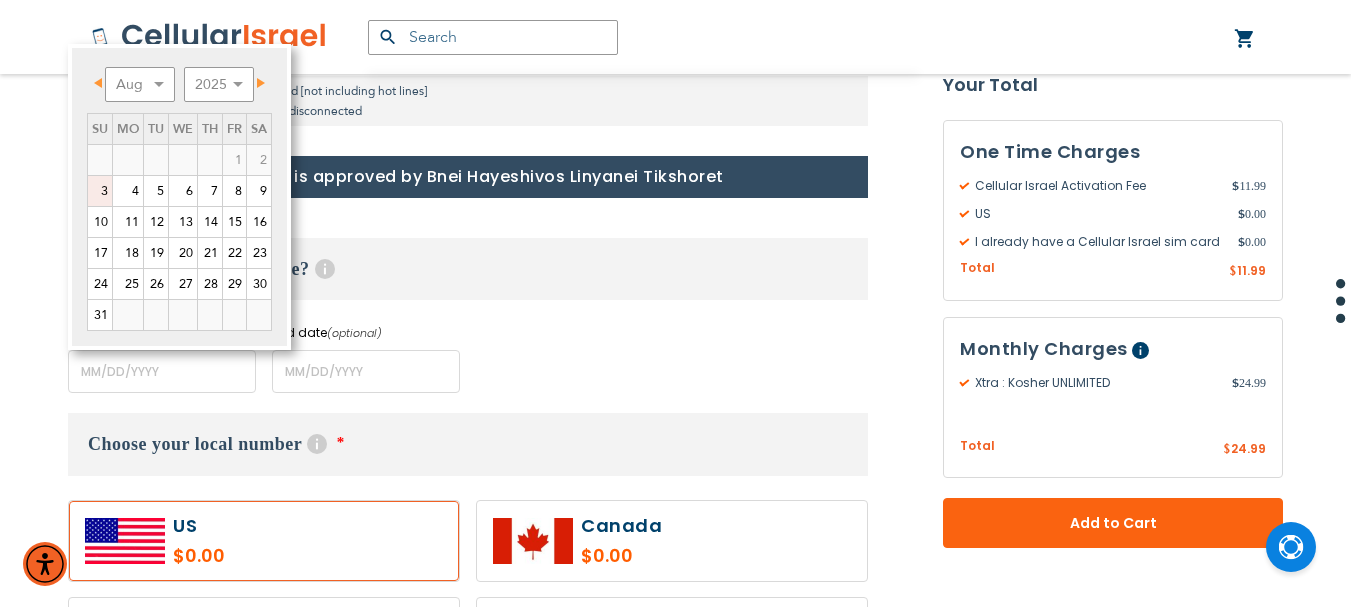 click on "3" at bounding box center [100, 191] 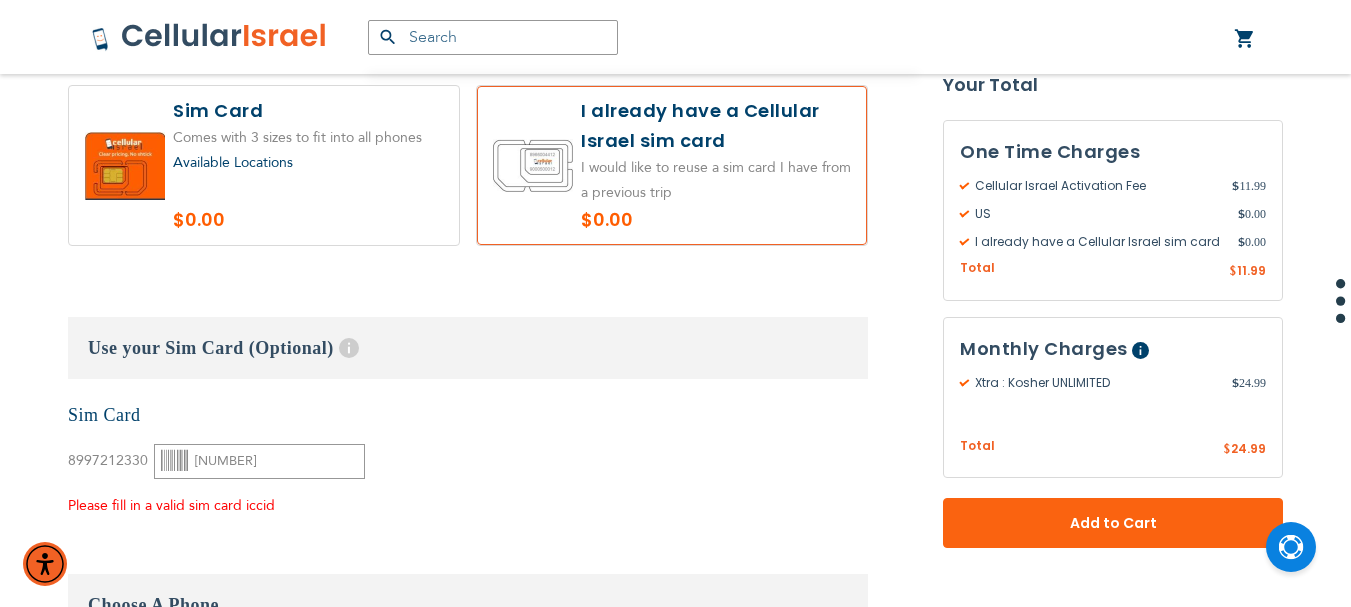 scroll, scrollTop: 2000, scrollLeft: 0, axis: vertical 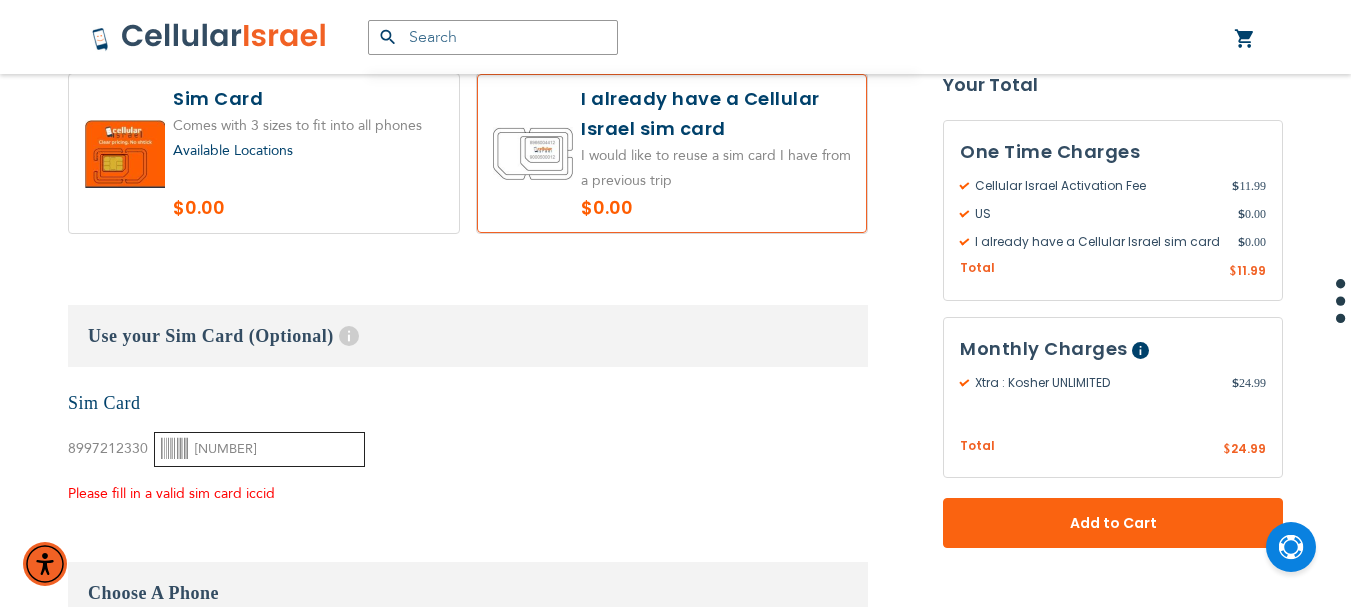 click on "[NUMBER]" at bounding box center [259, 449] 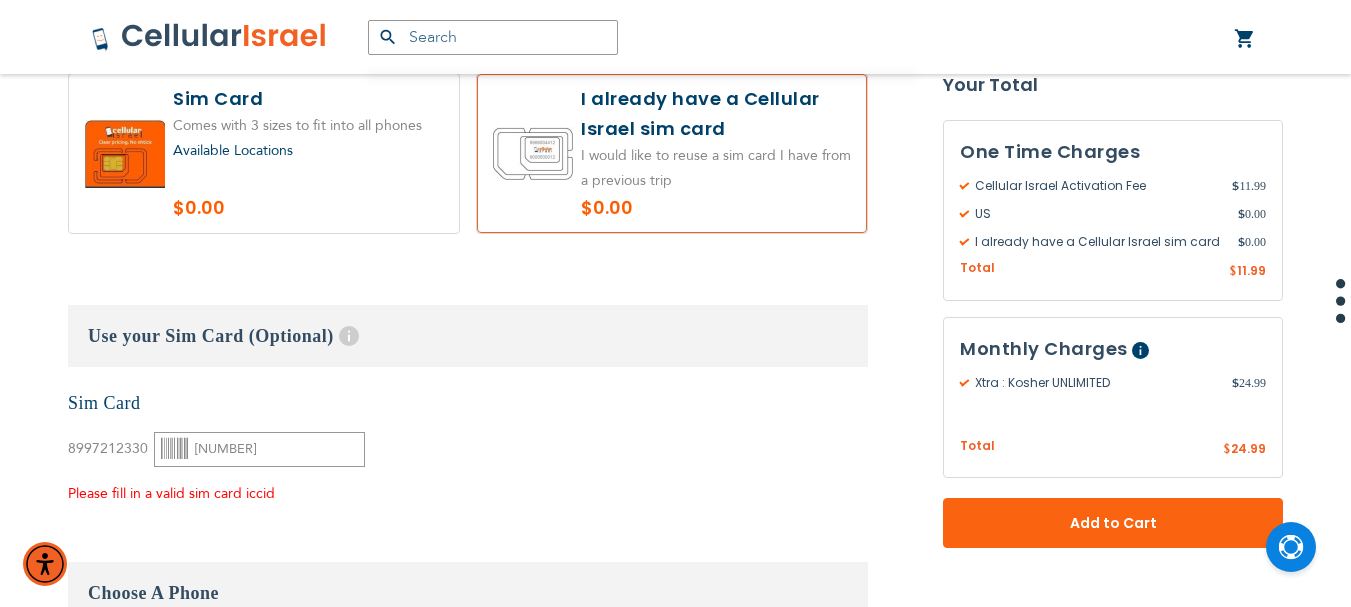 click on "None
Sim Card
[PHONE]" at bounding box center [468, 448] 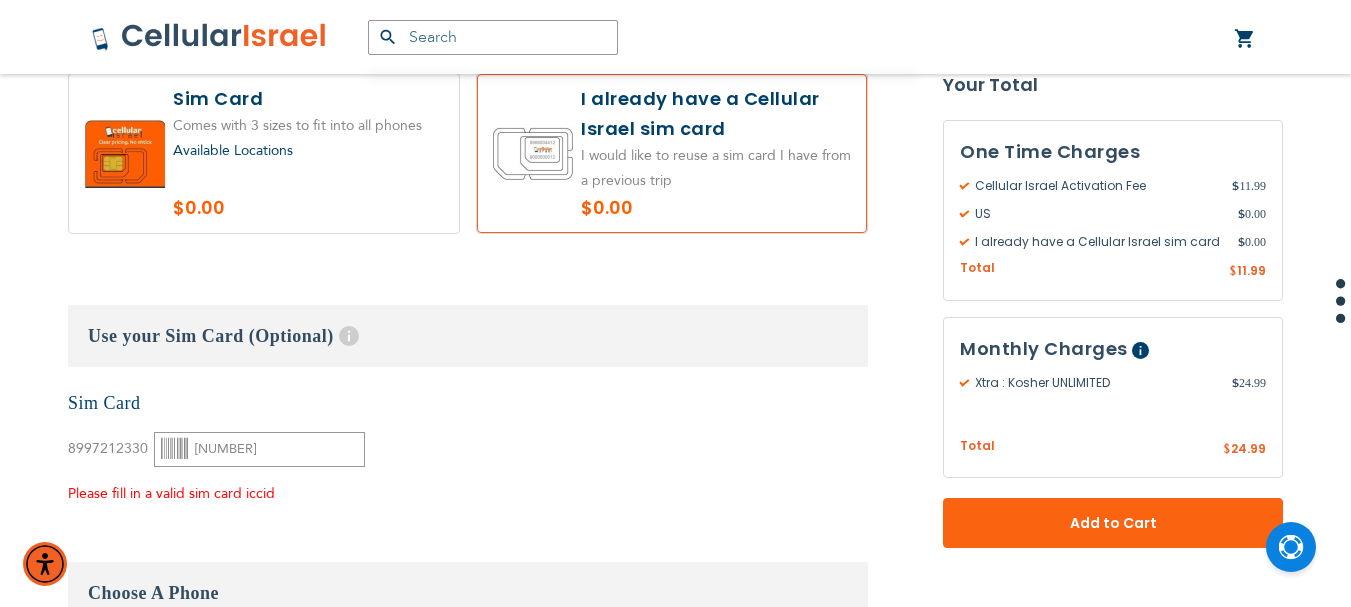 drag, startPoint x: 570, startPoint y: 463, endPoint x: 551, endPoint y: 462, distance: 19.026299 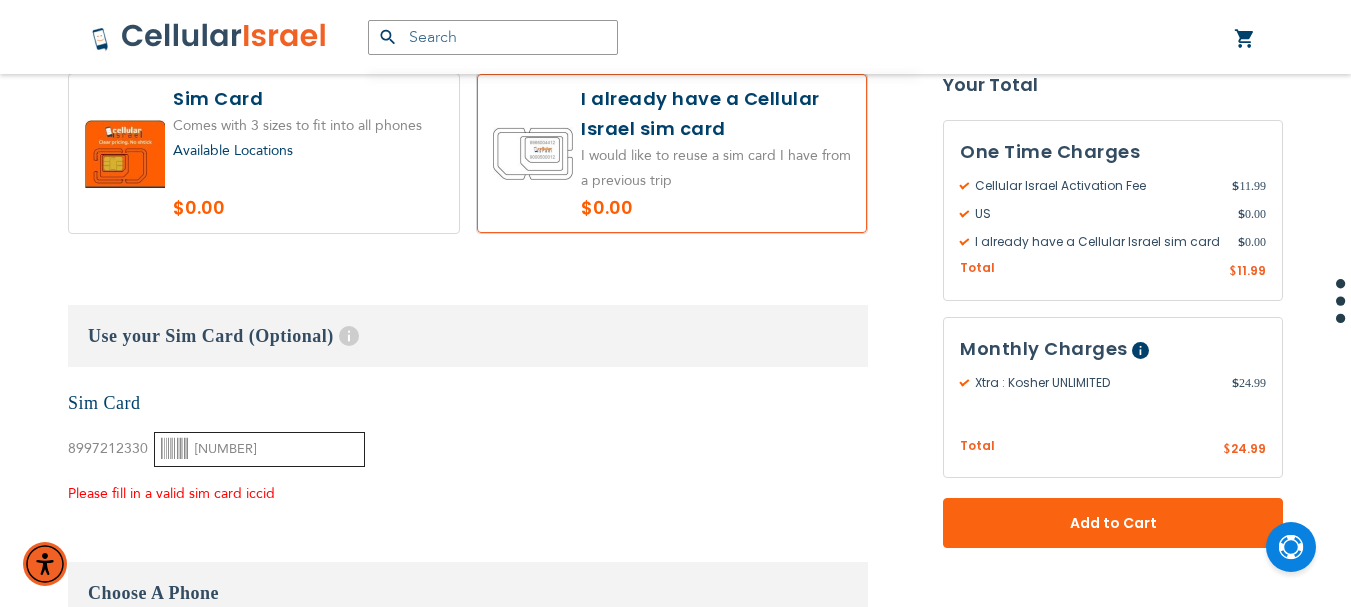 click on "[NUMBER]" at bounding box center (259, 449) 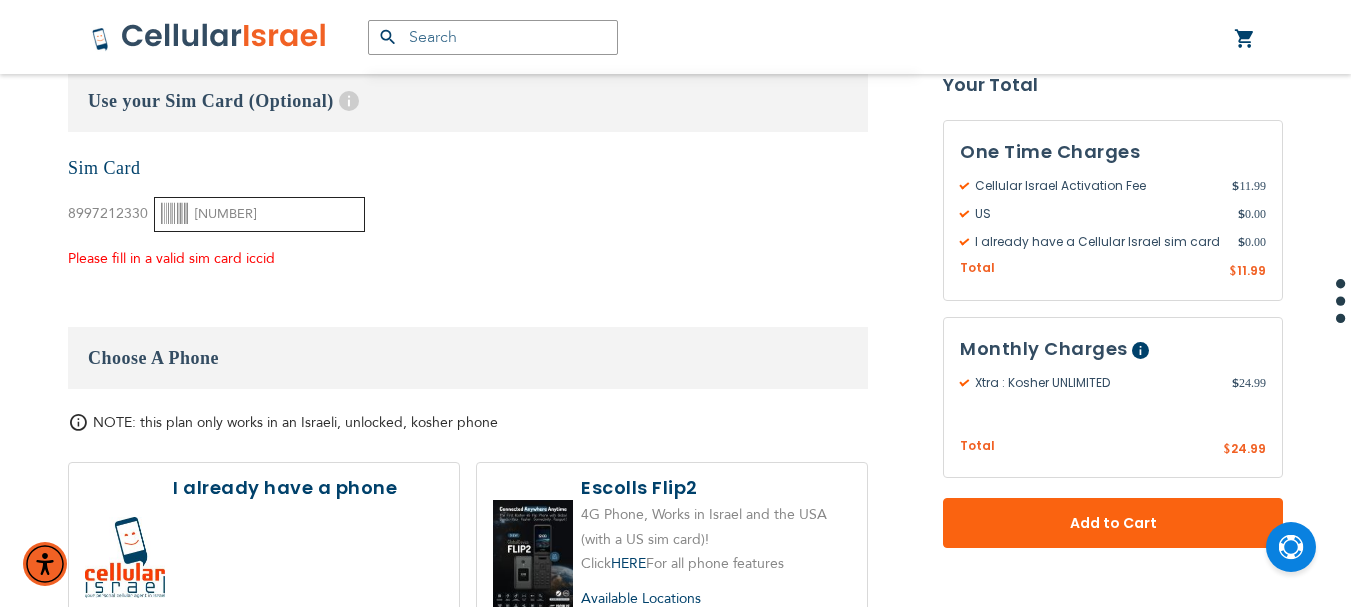 scroll, scrollTop: 2200, scrollLeft: 0, axis: vertical 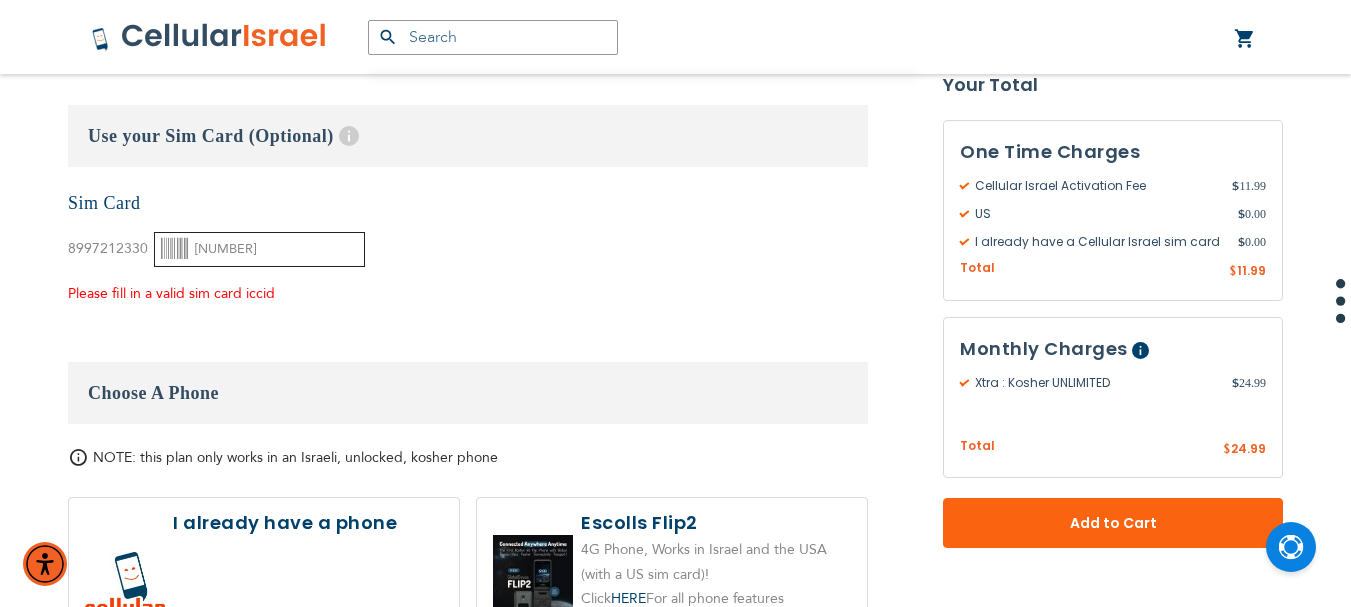 click on "[NUMBER]" at bounding box center (259, 249) 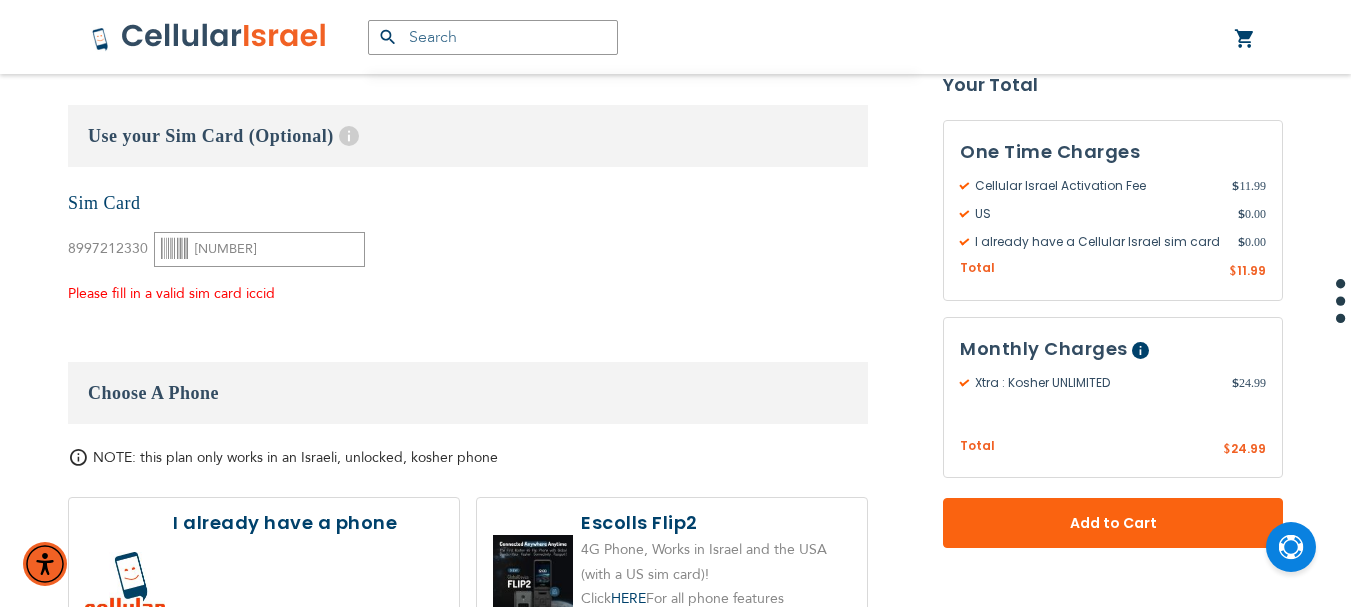 click on "None
Sim Card
[PHONE]" at bounding box center (468, 248) 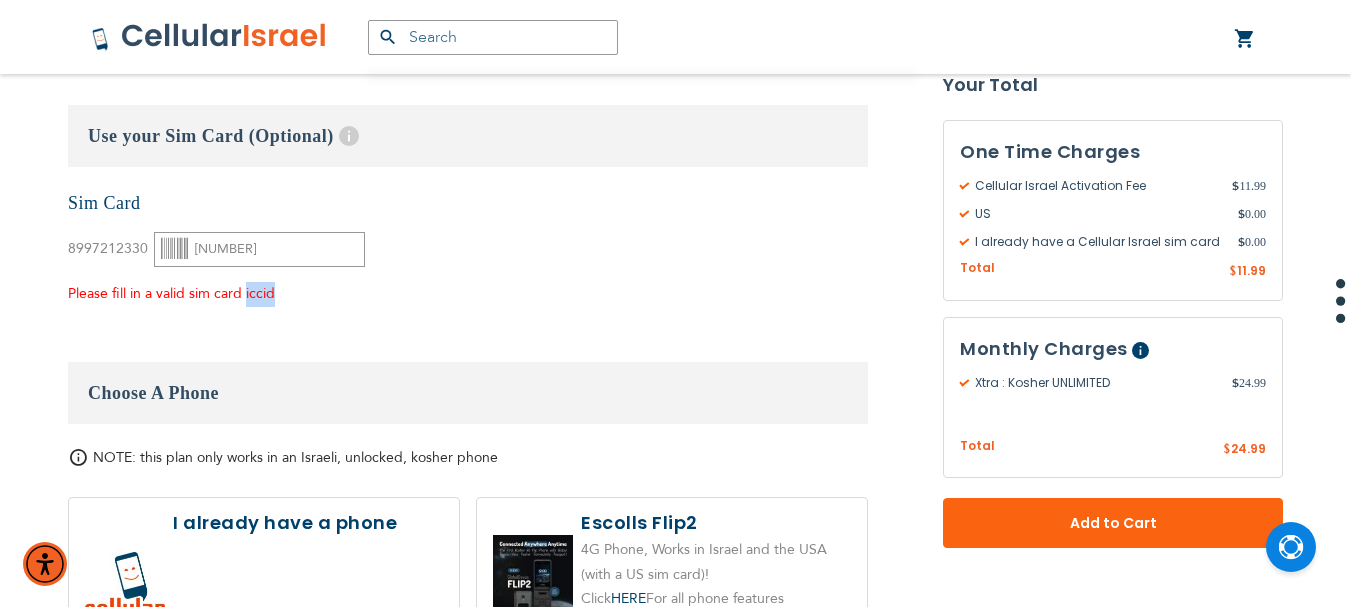 click on "Please fill in a valid sim card iccid" at bounding box center [216, 294] 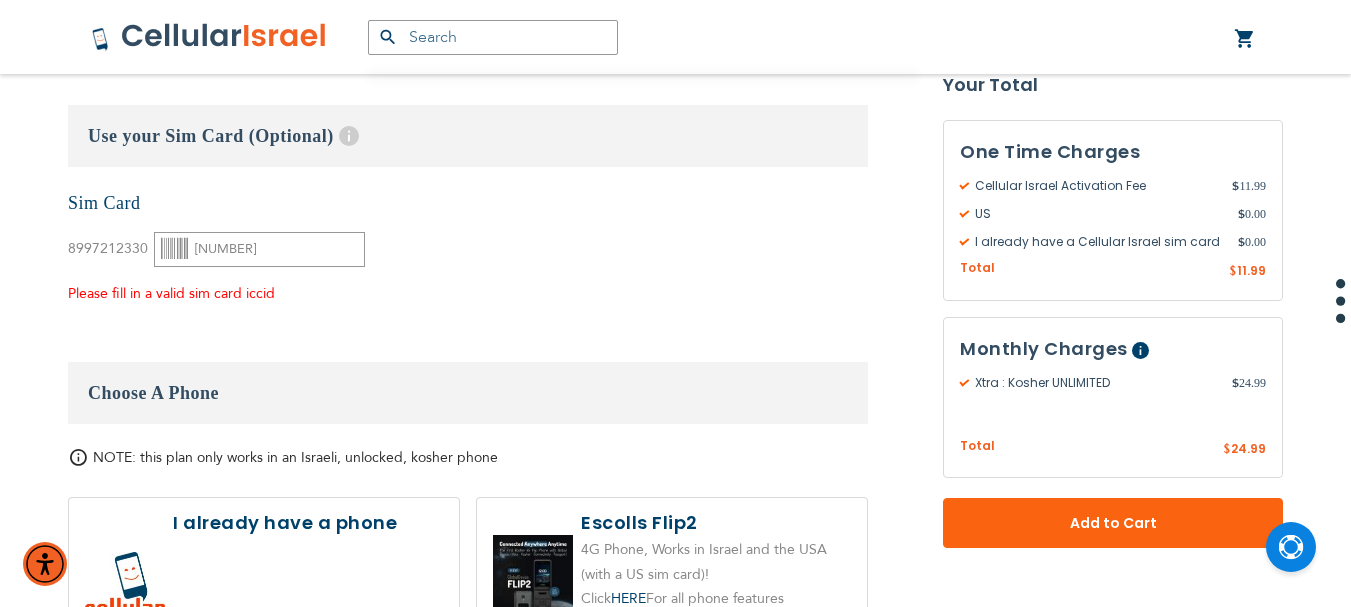 click on "None
Sim Card
[PHONE]" at bounding box center (468, 248) 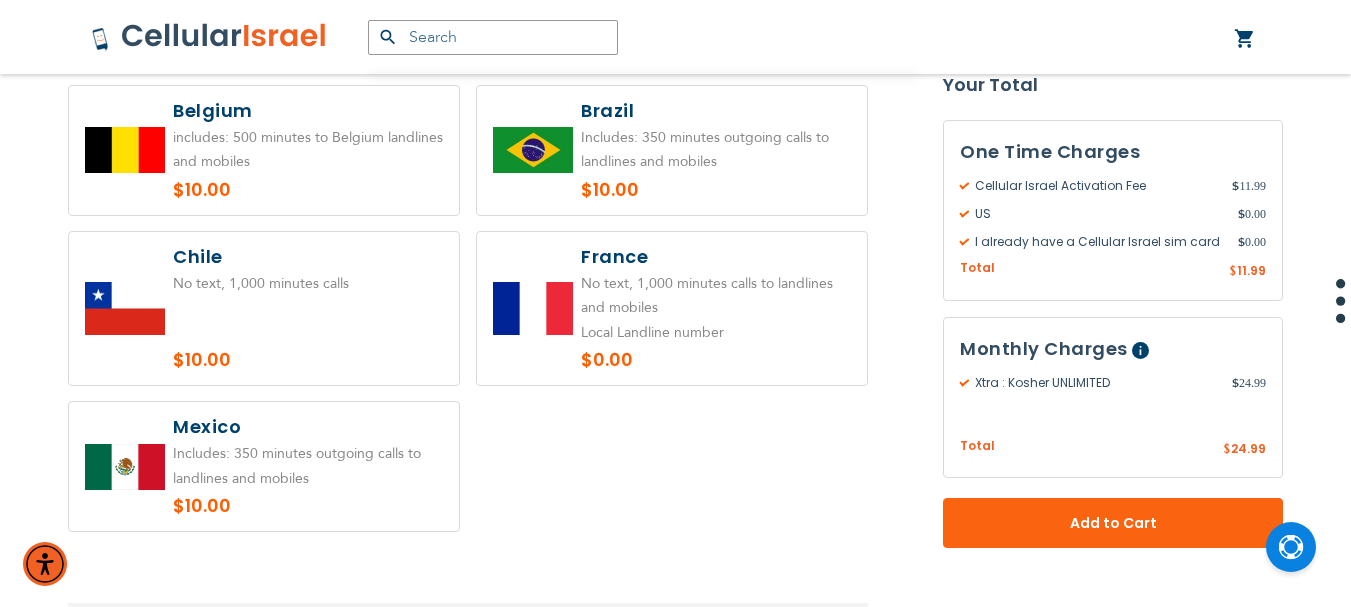 scroll, scrollTop: 1100, scrollLeft: 0, axis: vertical 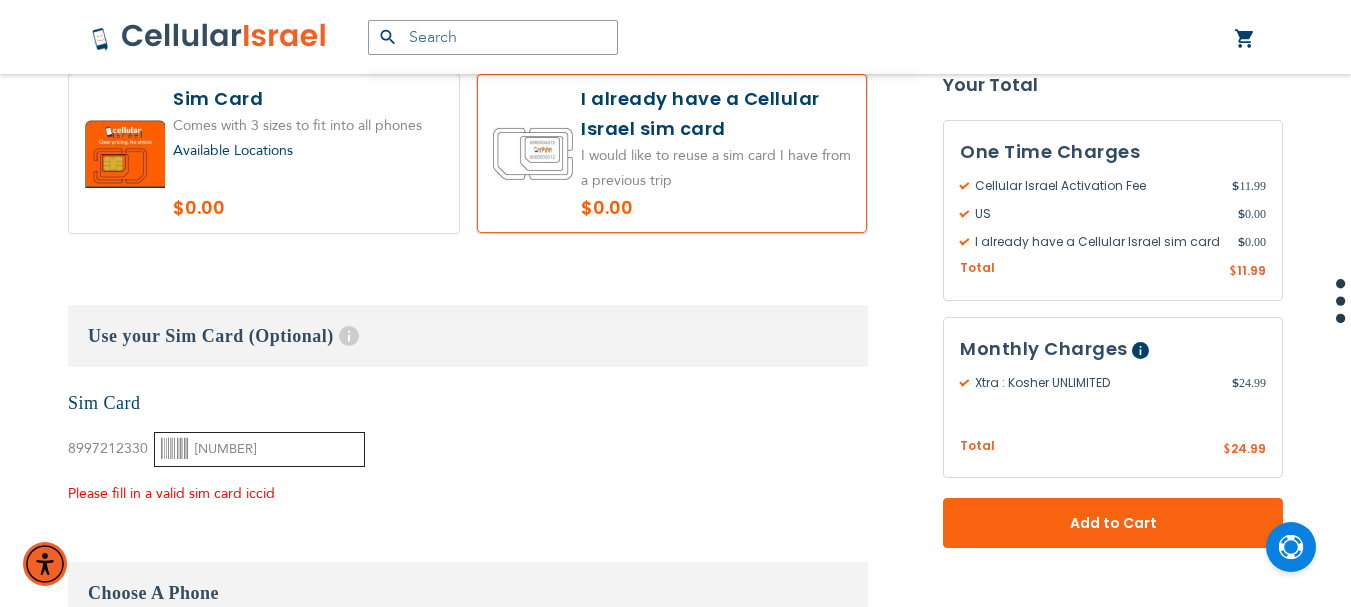 click on "[NUMBER]" at bounding box center [259, 449] 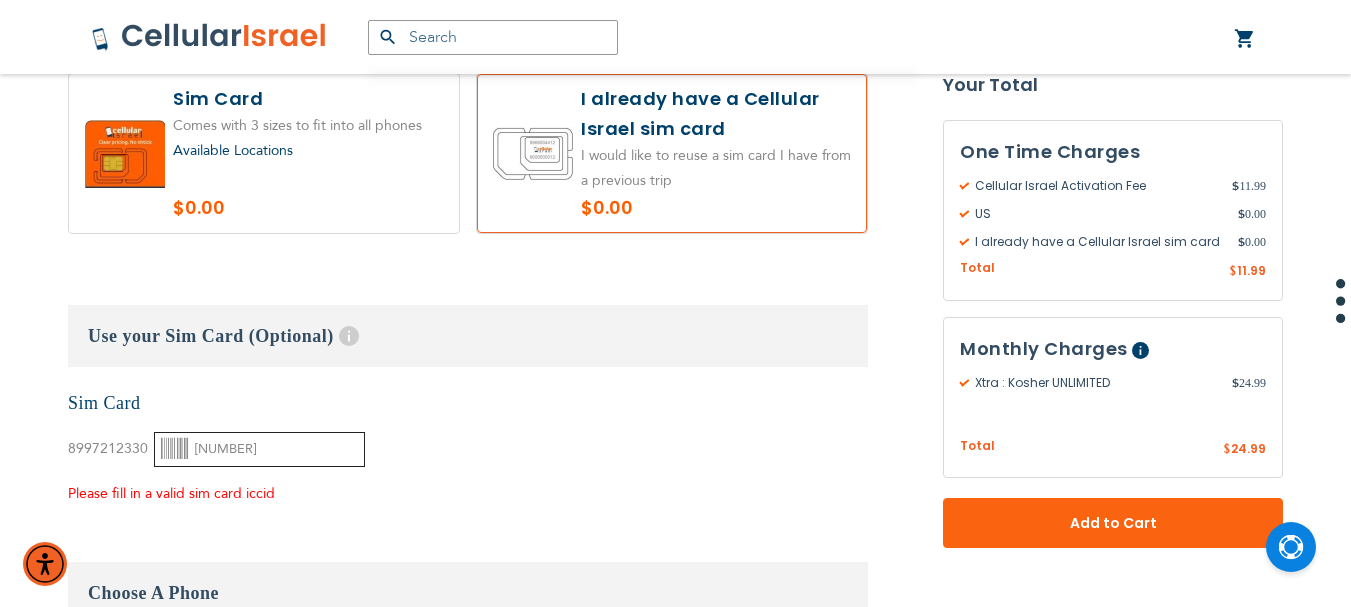 click on "[NUMBER]" at bounding box center [259, 449] 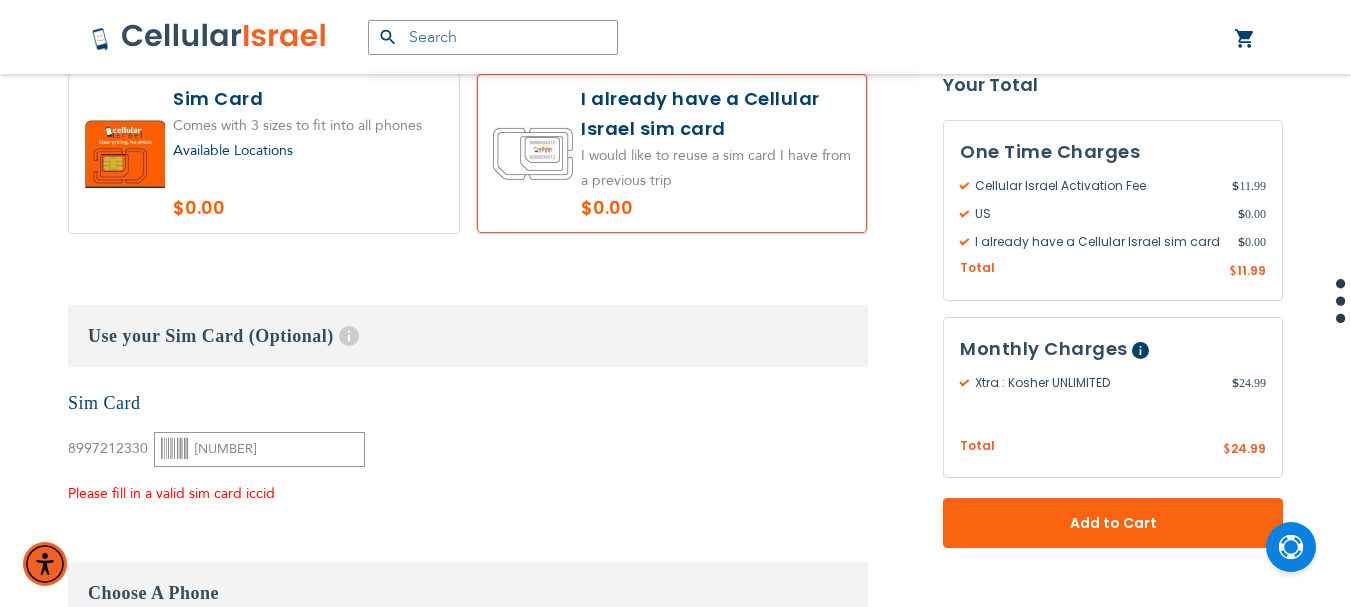 click on "None
Sim Card
[PHONE]" at bounding box center [468, 448] 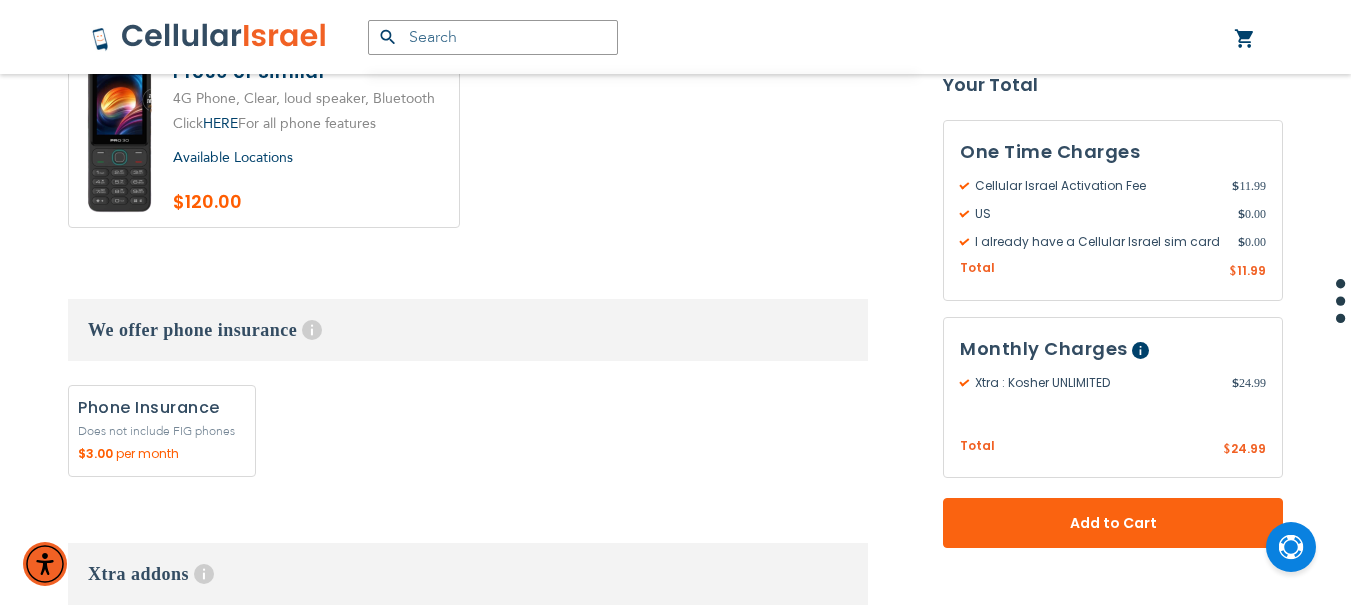 scroll, scrollTop: 2900, scrollLeft: 0, axis: vertical 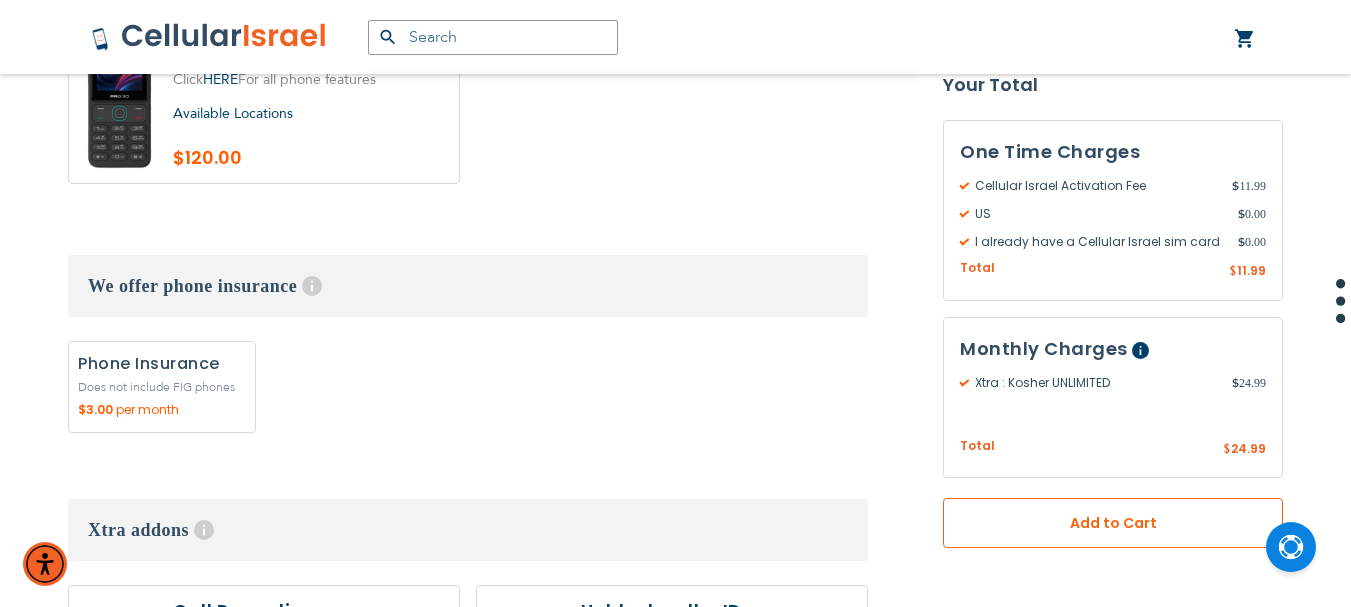click on "Add to Cart" at bounding box center (1113, 523) 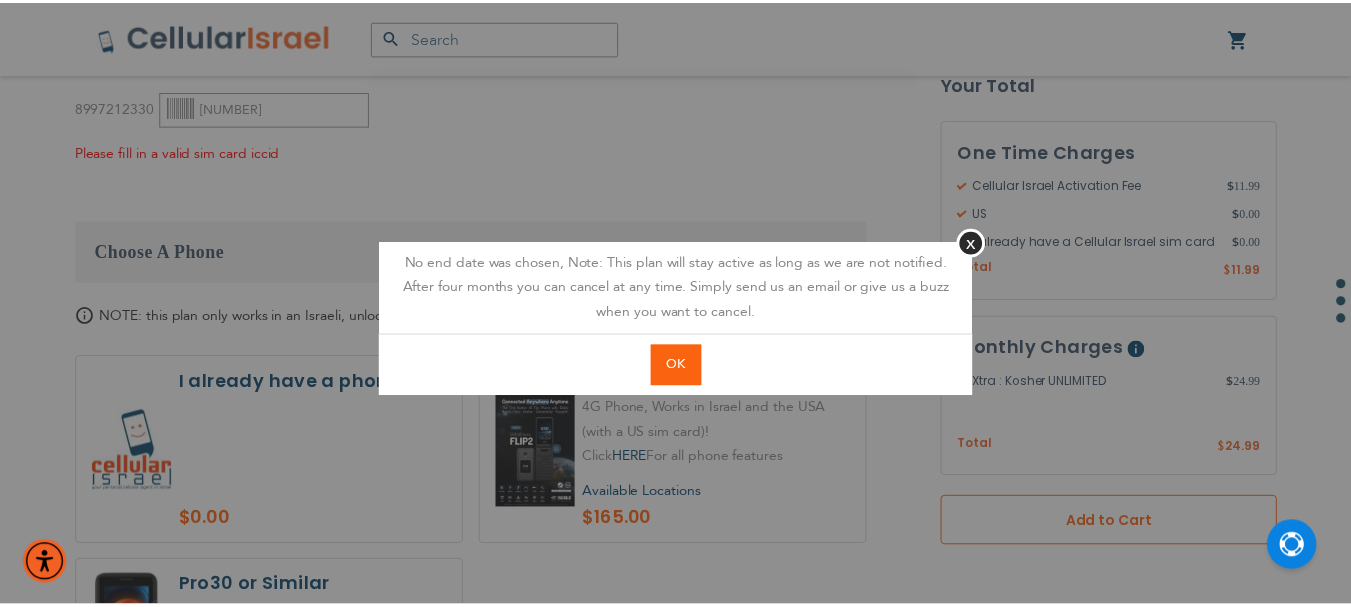 scroll, scrollTop: 2332, scrollLeft: 0, axis: vertical 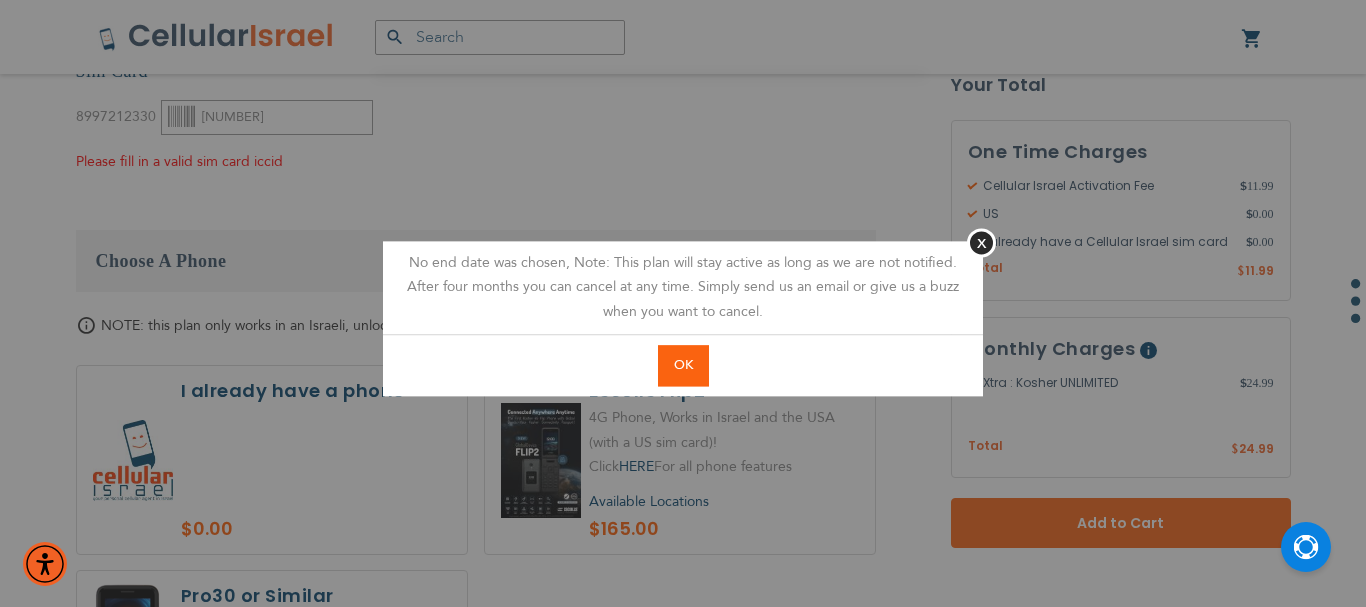 click on "OK" at bounding box center (683, 365) 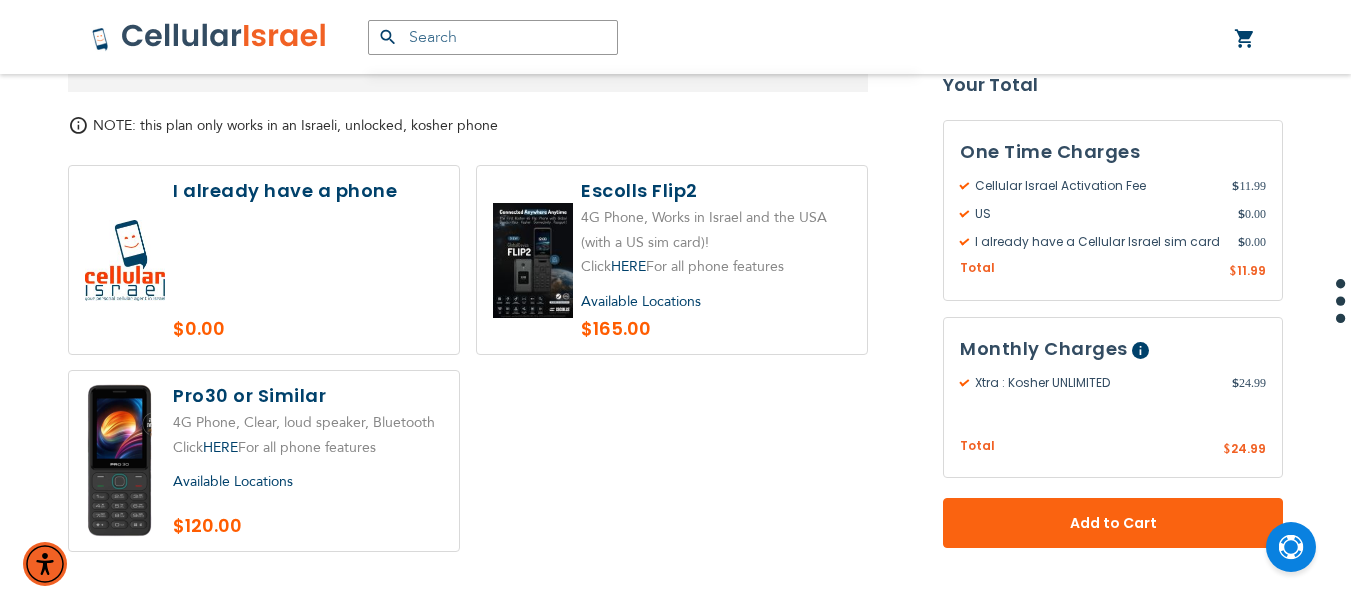scroll, scrollTop: 2232, scrollLeft: 0, axis: vertical 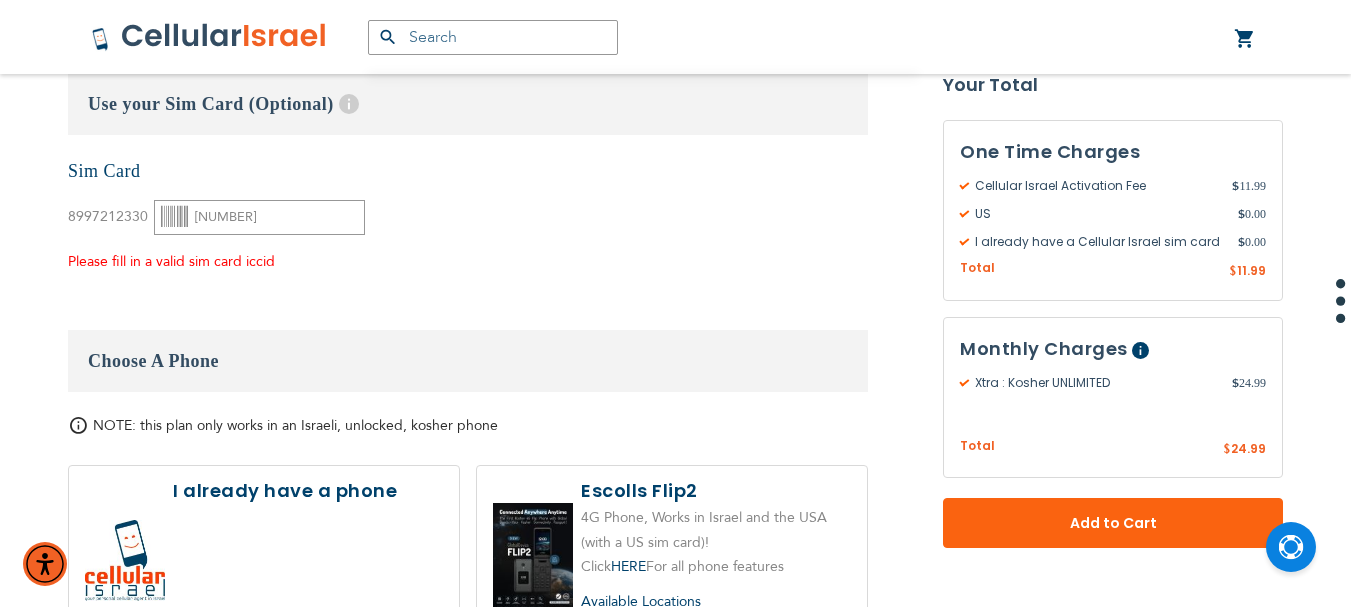 click on "8997212330" at bounding box center (108, 216) 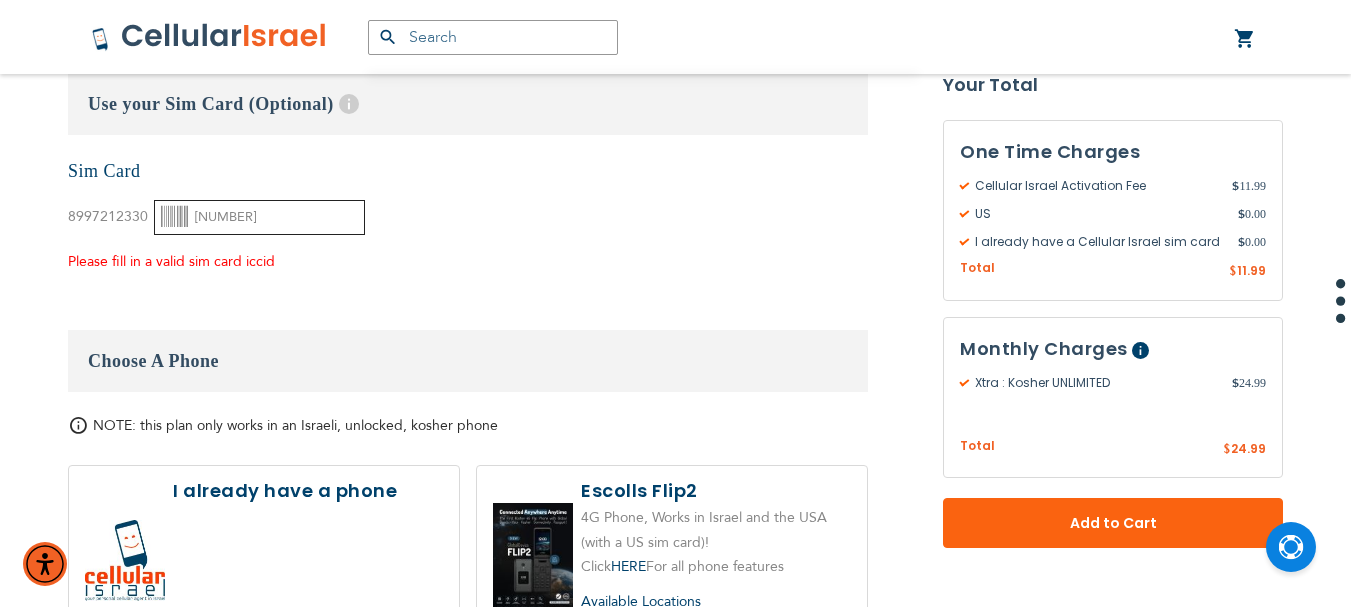 click on "[NUMBER]" at bounding box center (259, 217) 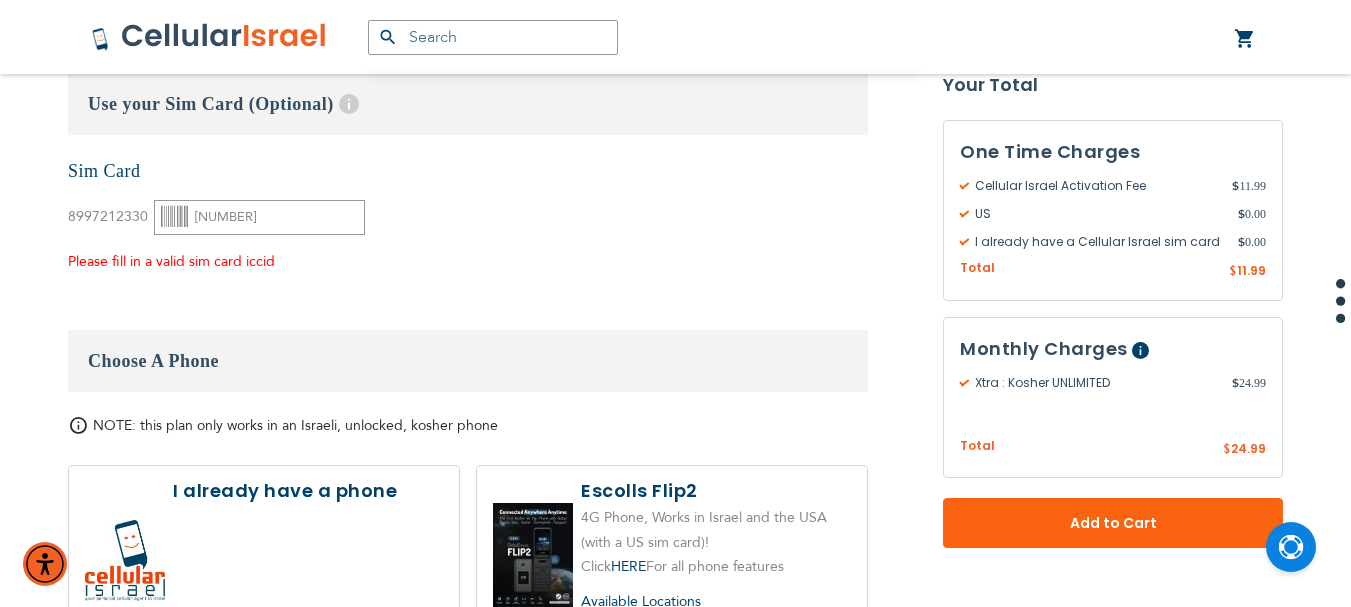 click on "None
Sim Card
[PHONE]" at bounding box center (468, 216) 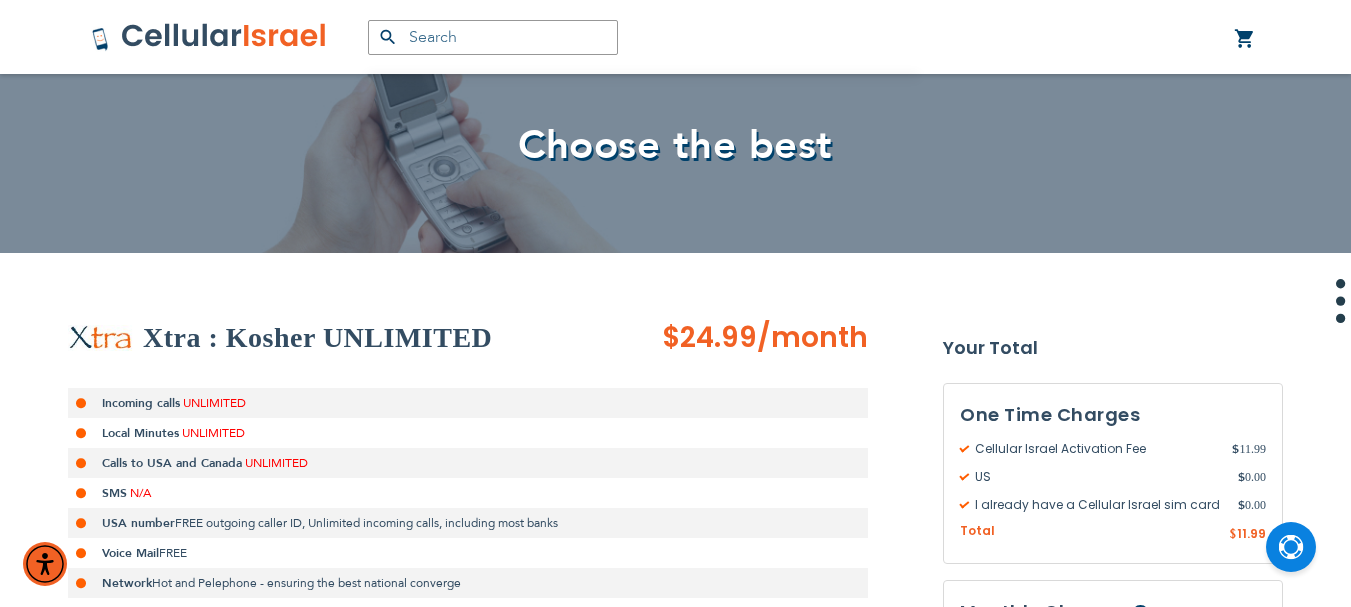 scroll, scrollTop: 600, scrollLeft: 0, axis: vertical 